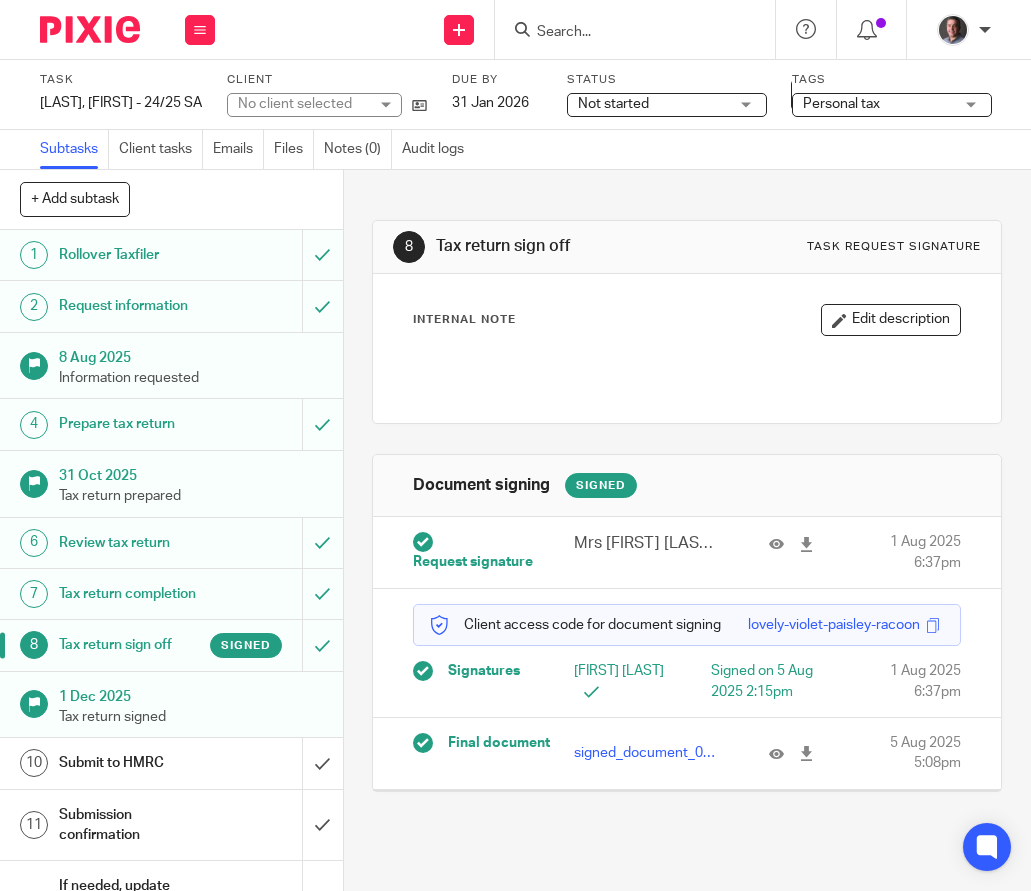scroll, scrollTop: 0, scrollLeft: 0, axis: both 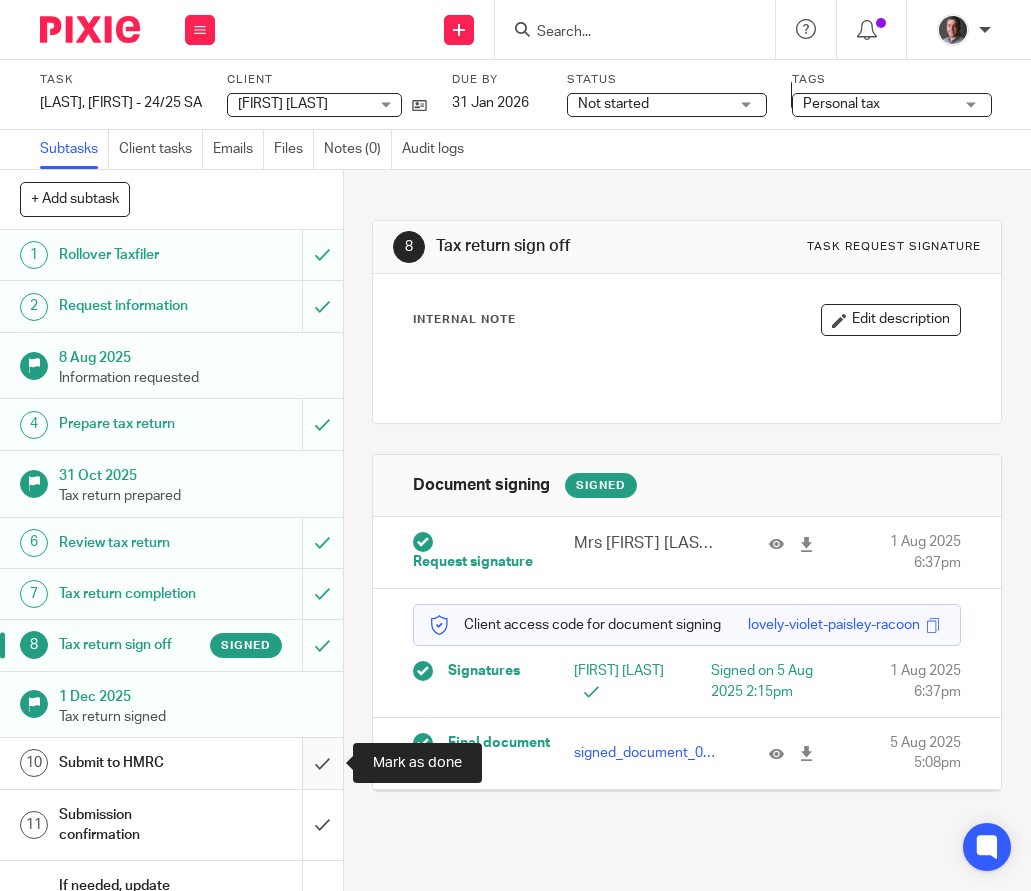 click at bounding box center [171, 763] 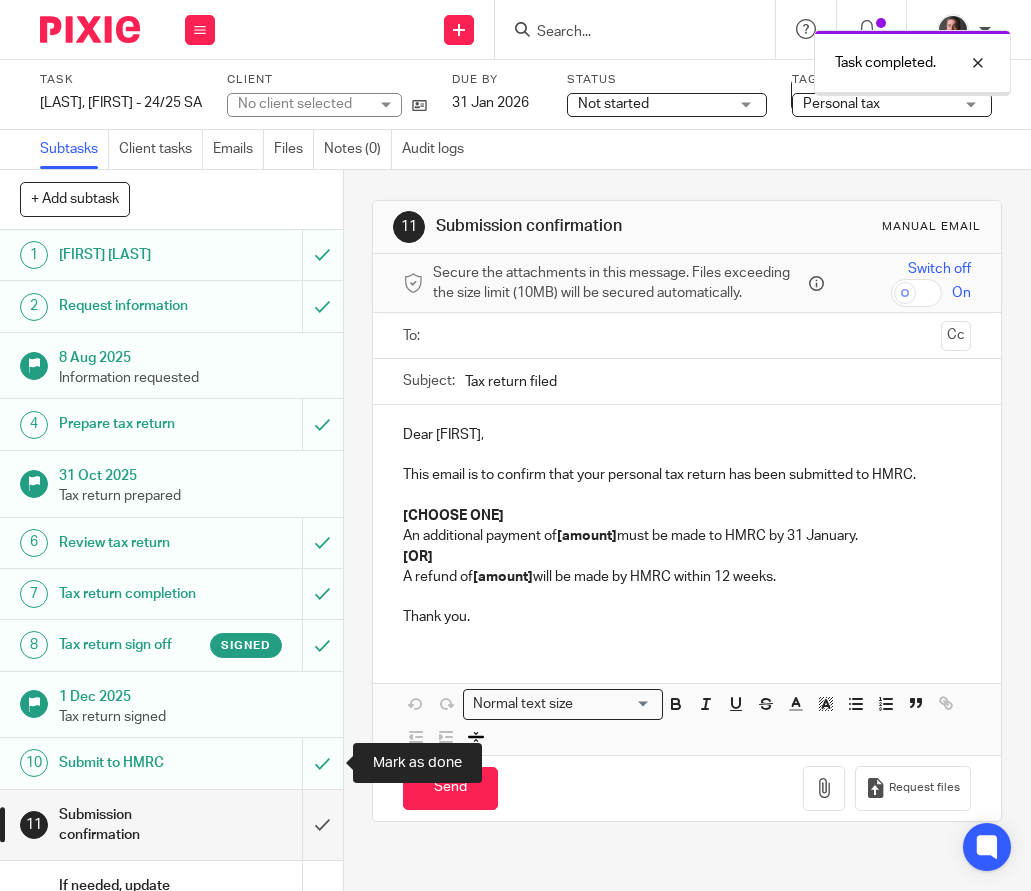 scroll, scrollTop: 0, scrollLeft: 0, axis: both 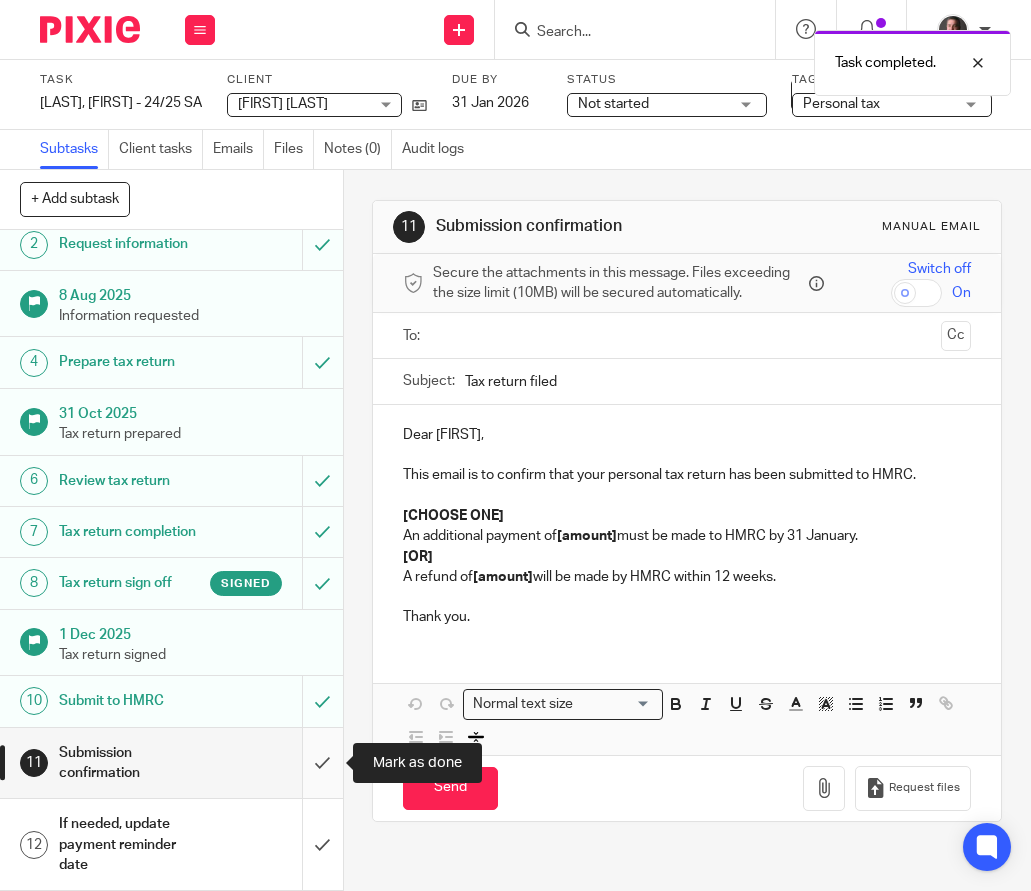 click at bounding box center [171, 763] 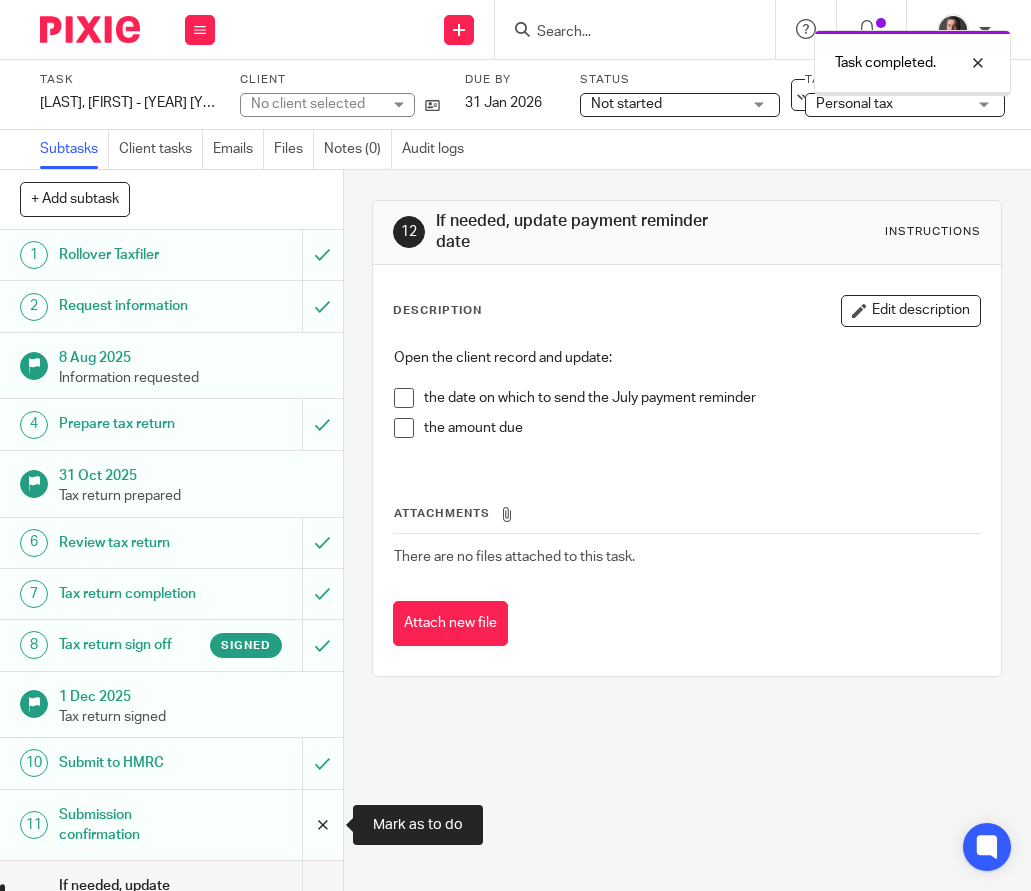 scroll, scrollTop: 0, scrollLeft: 0, axis: both 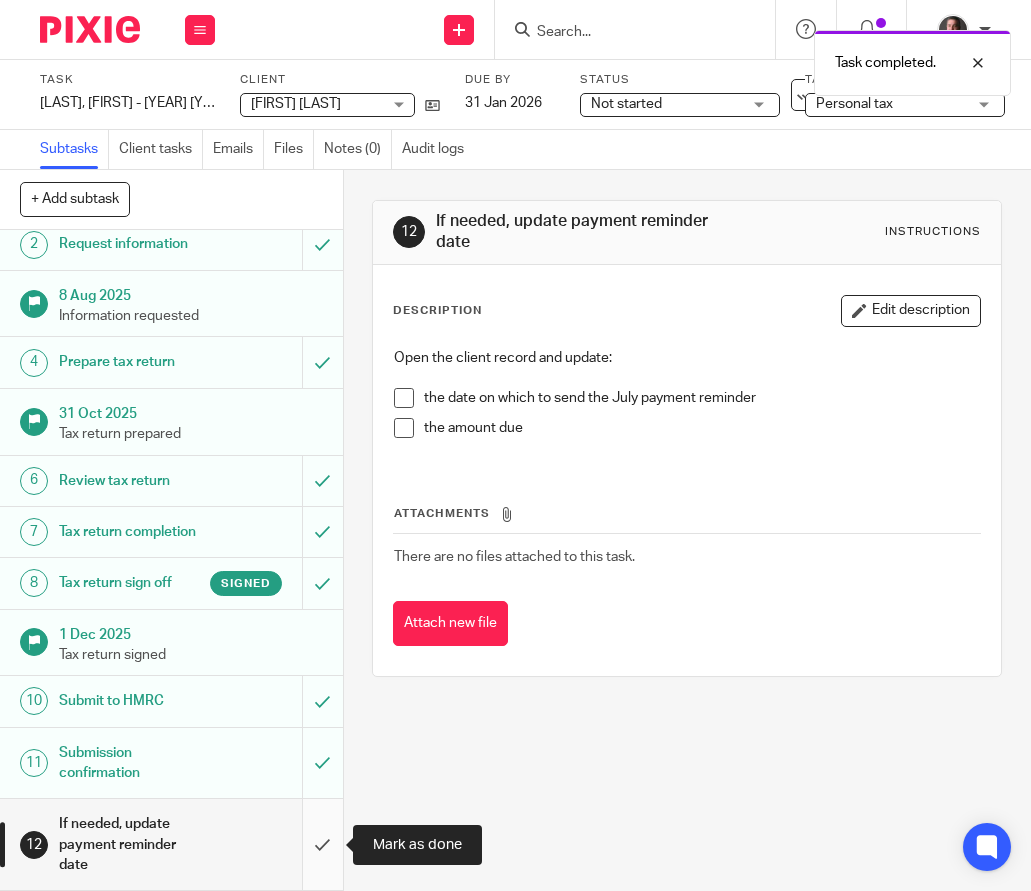 click at bounding box center [171, 844] 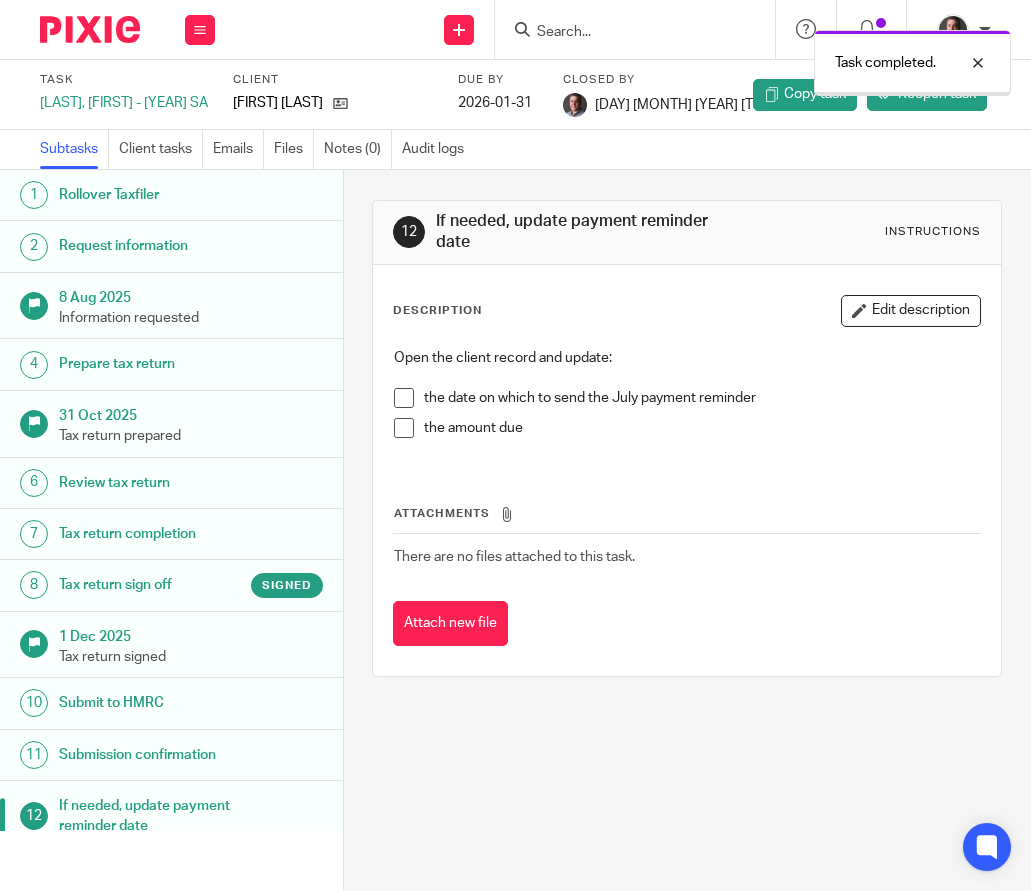 scroll, scrollTop: 0, scrollLeft: 0, axis: both 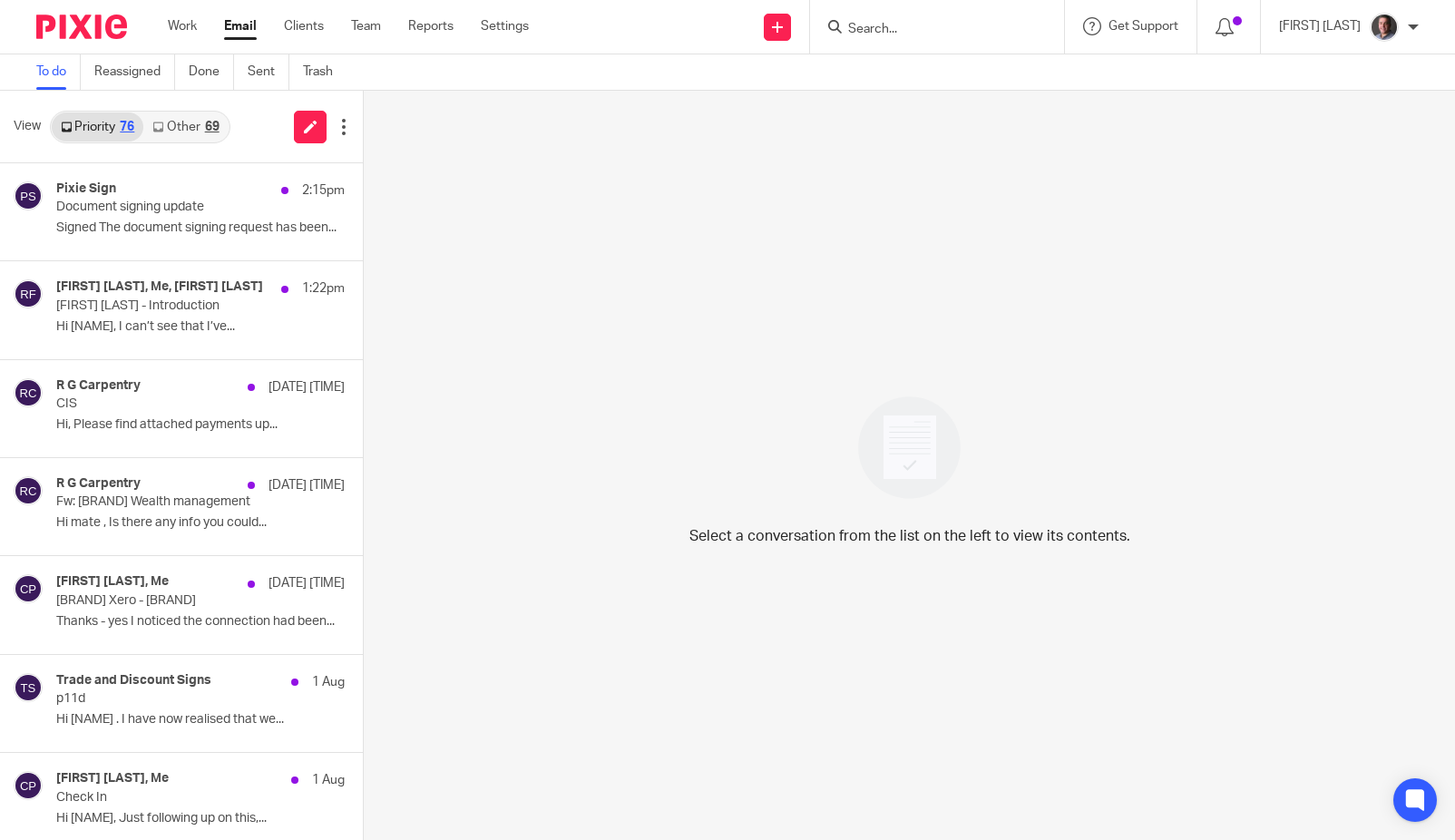 click on "Email" at bounding box center (240, 26) 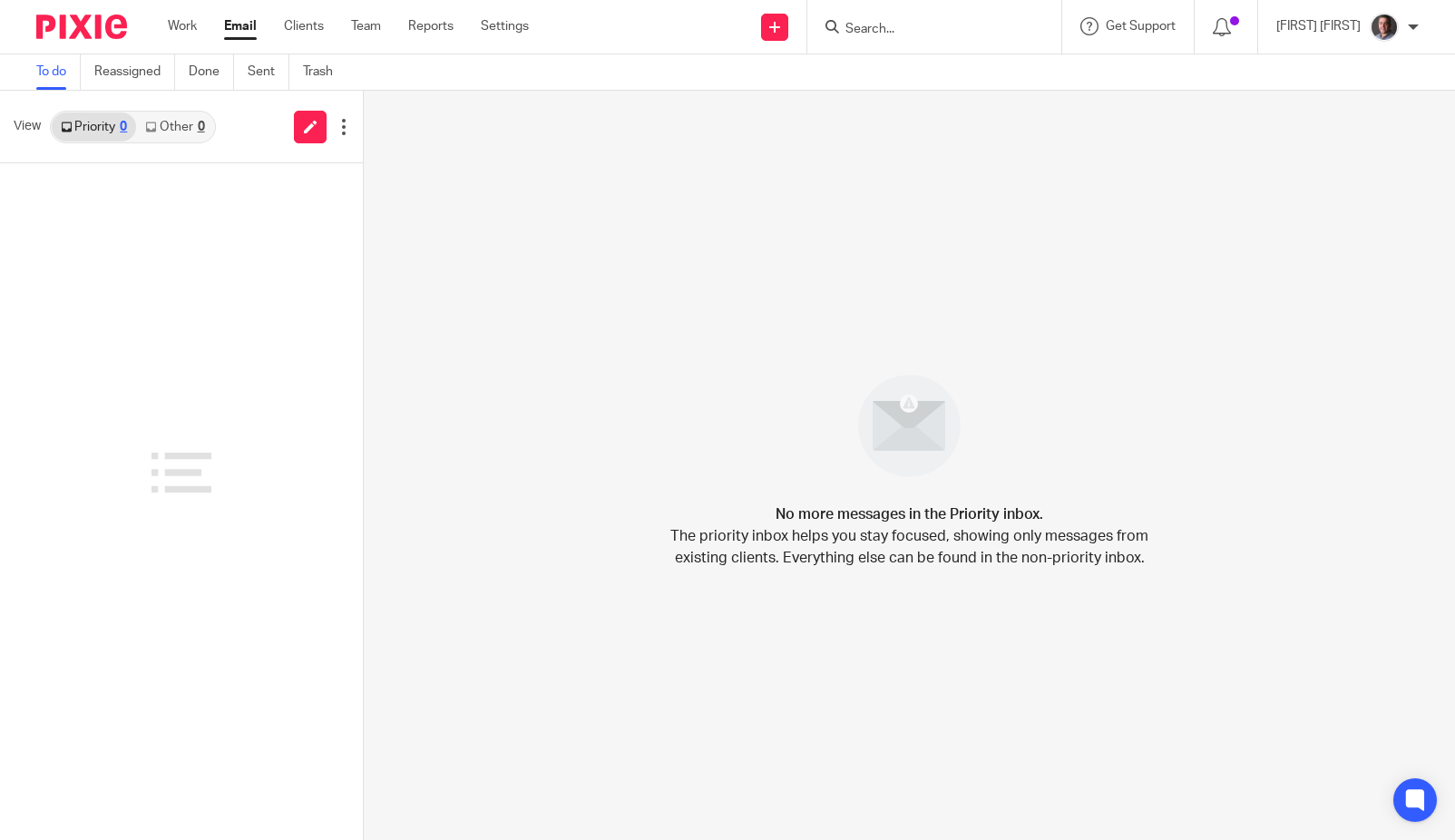 scroll, scrollTop: 0, scrollLeft: 0, axis: both 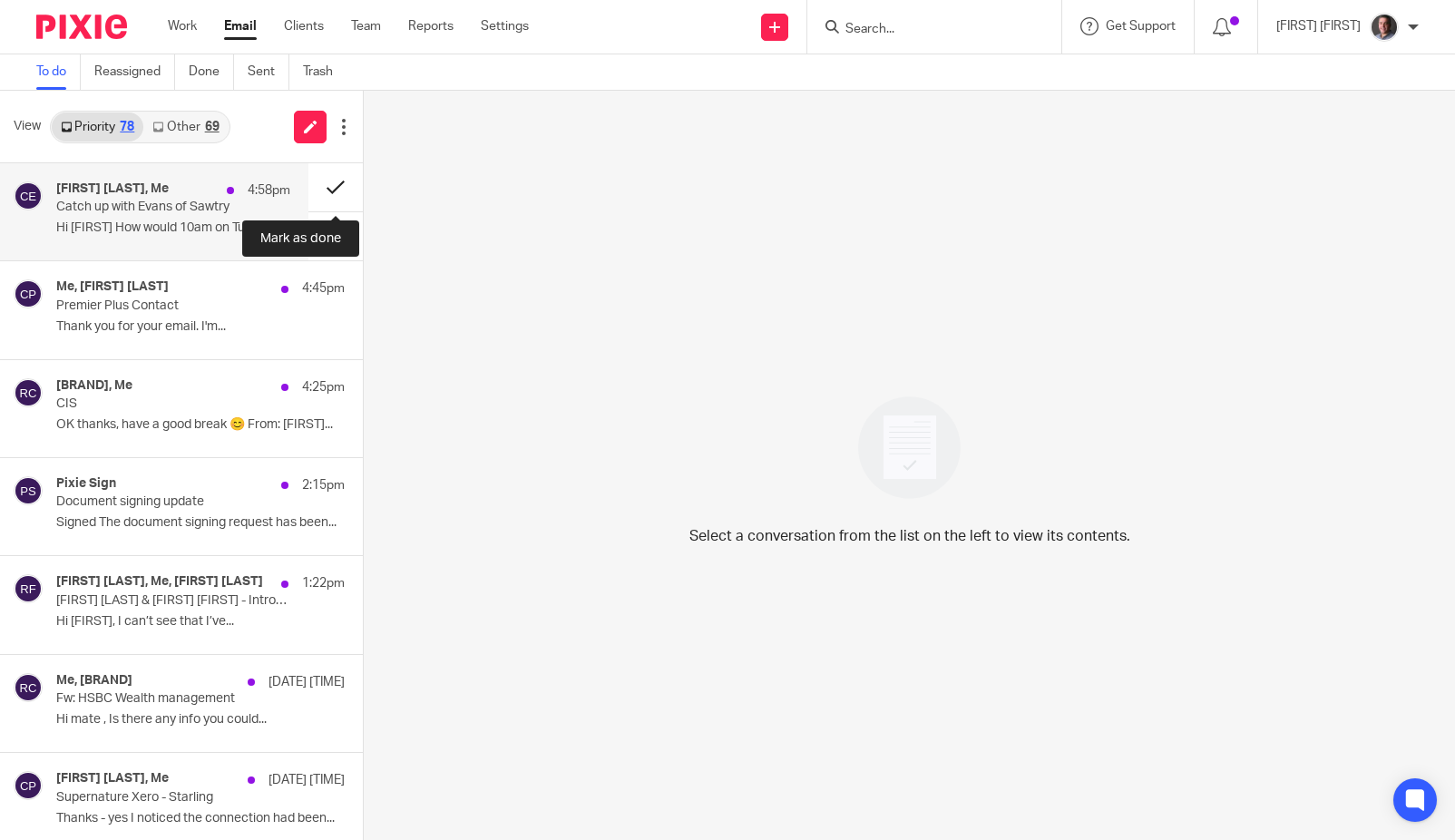 click at bounding box center (336, 187) 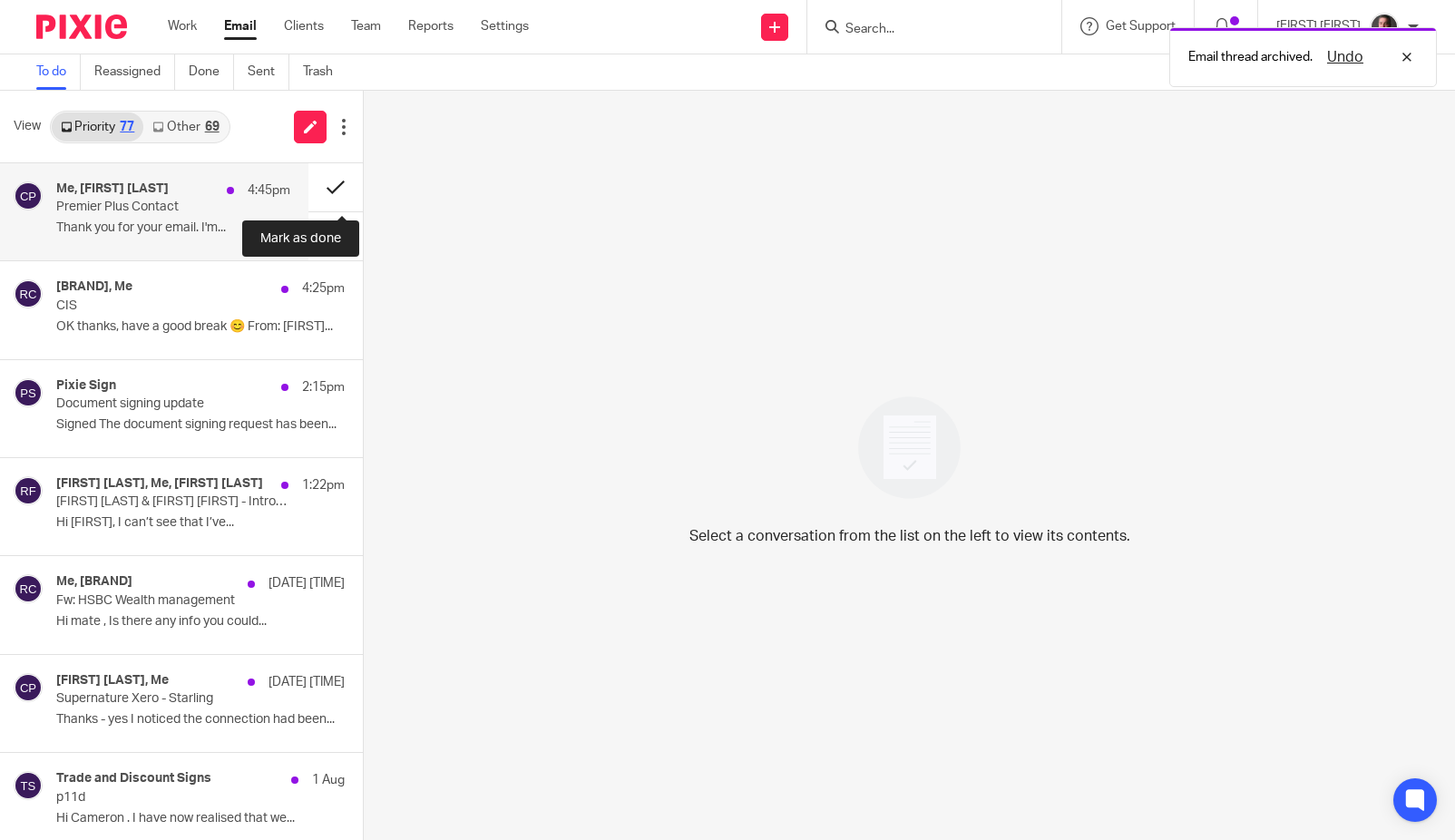 click at bounding box center (336, 187) 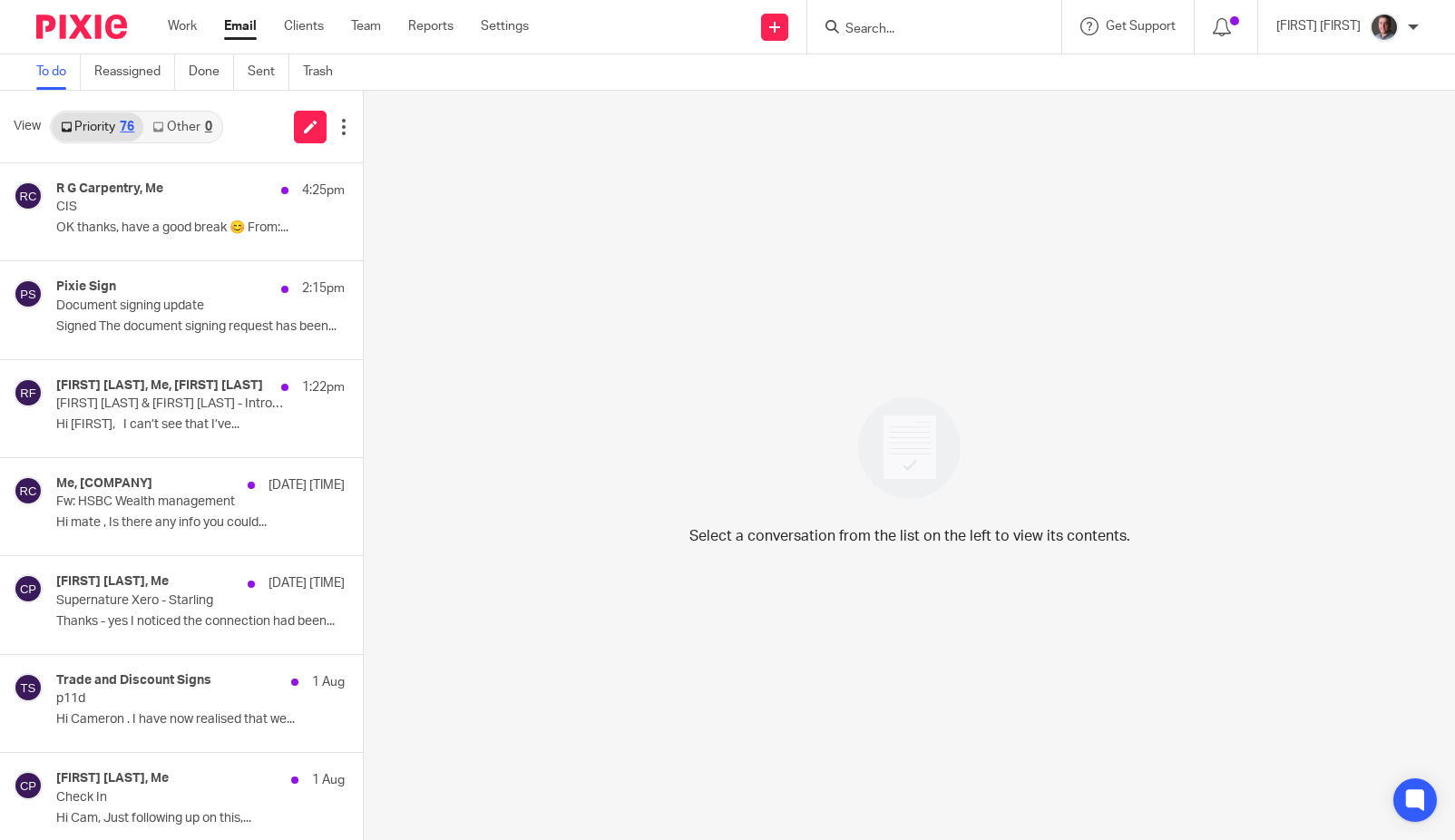 scroll, scrollTop: 0, scrollLeft: 0, axis: both 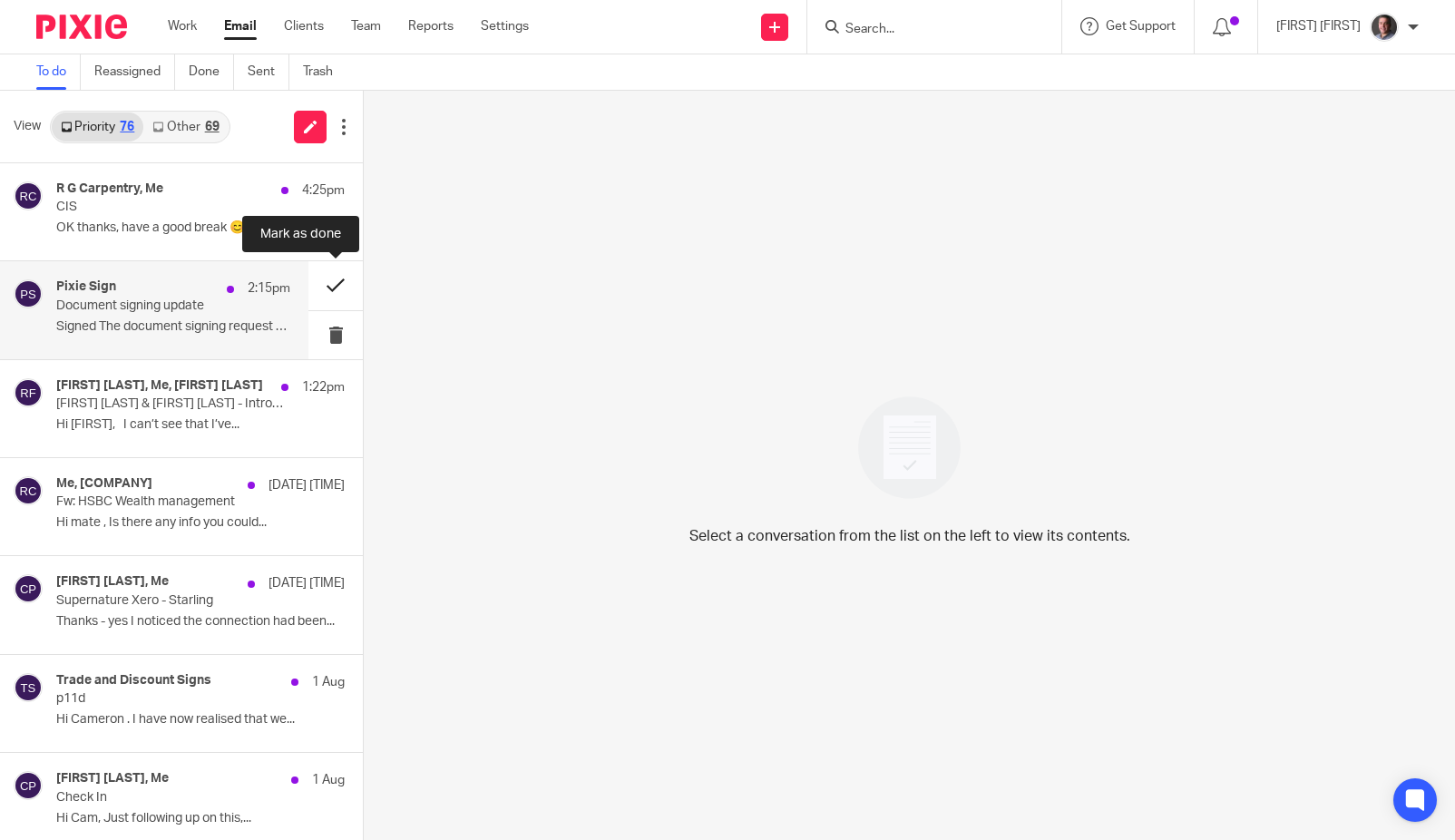 click at bounding box center (336, 285) 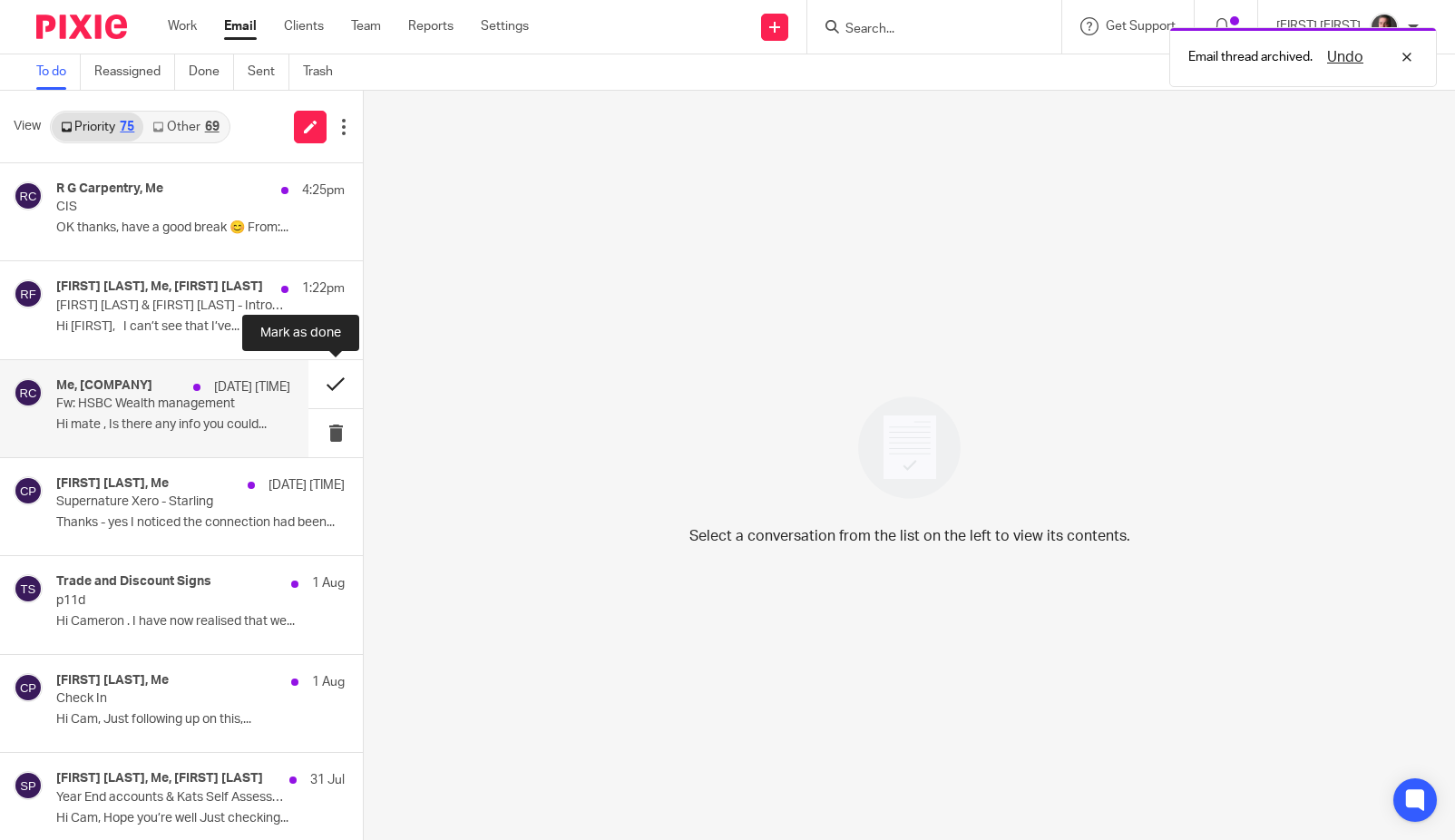 click at bounding box center (336, 384) 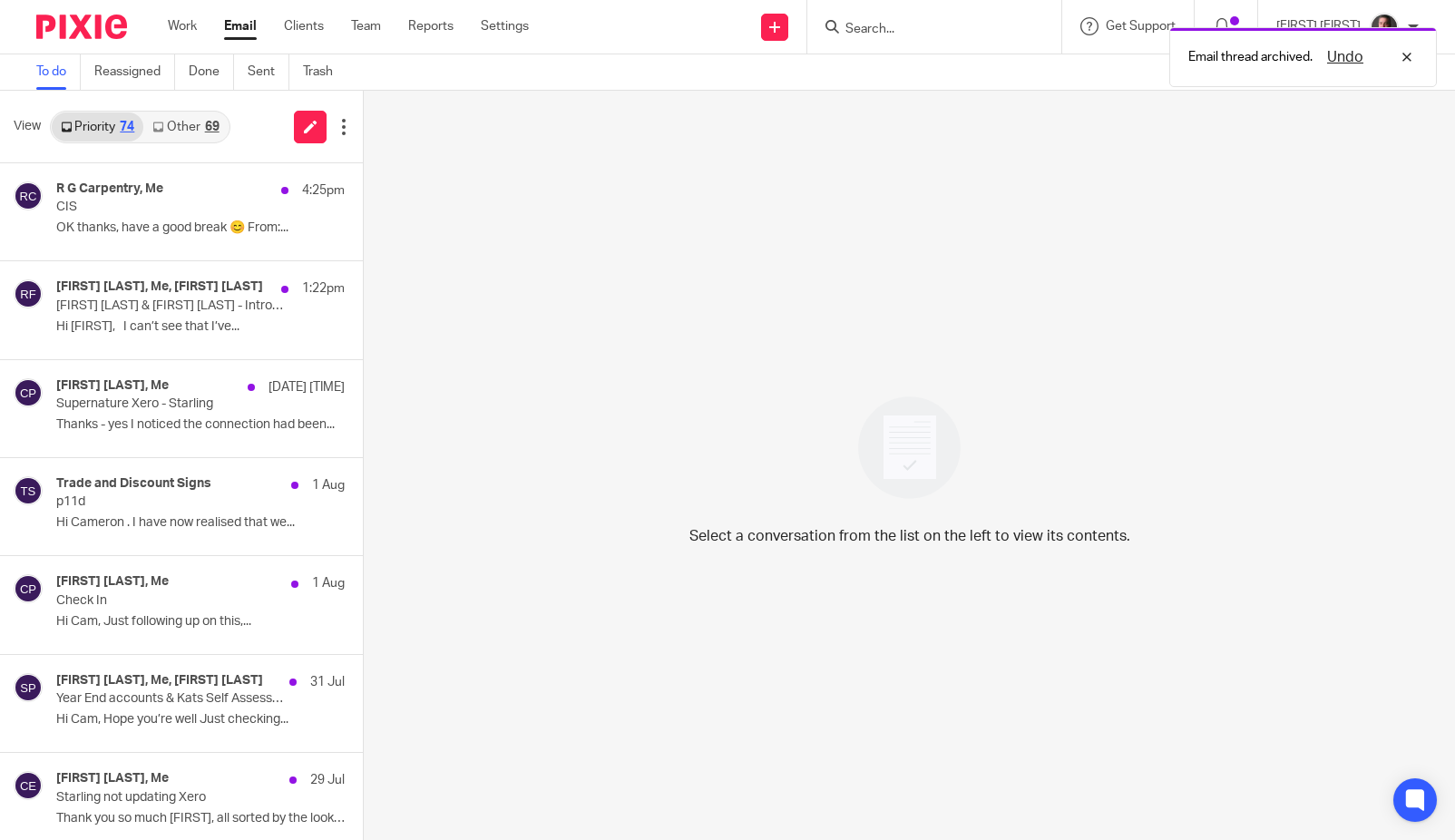 click on "Other
69" at bounding box center [185, 127] 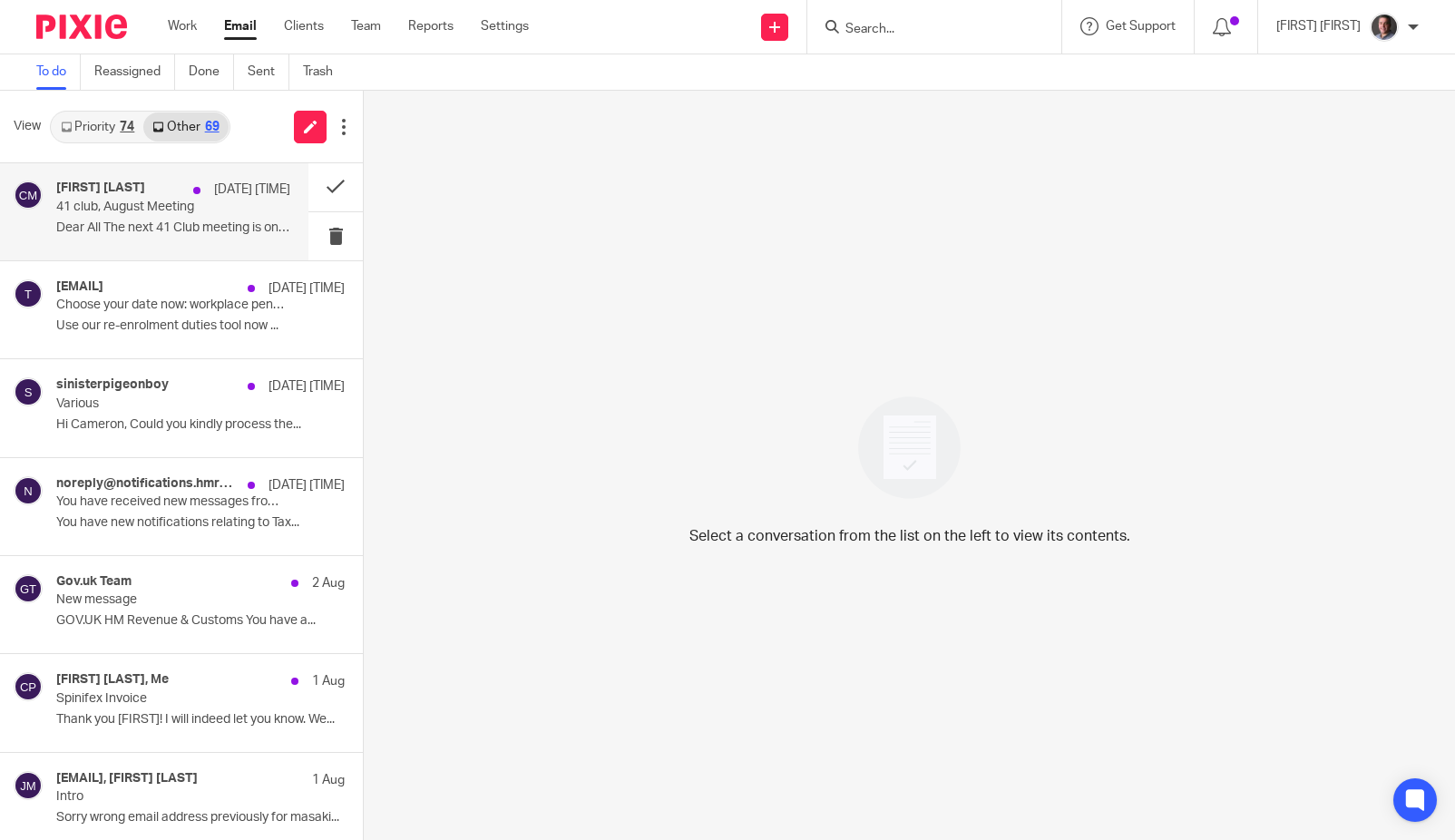 scroll, scrollTop: 393, scrollLeft: 0, axis: vertical 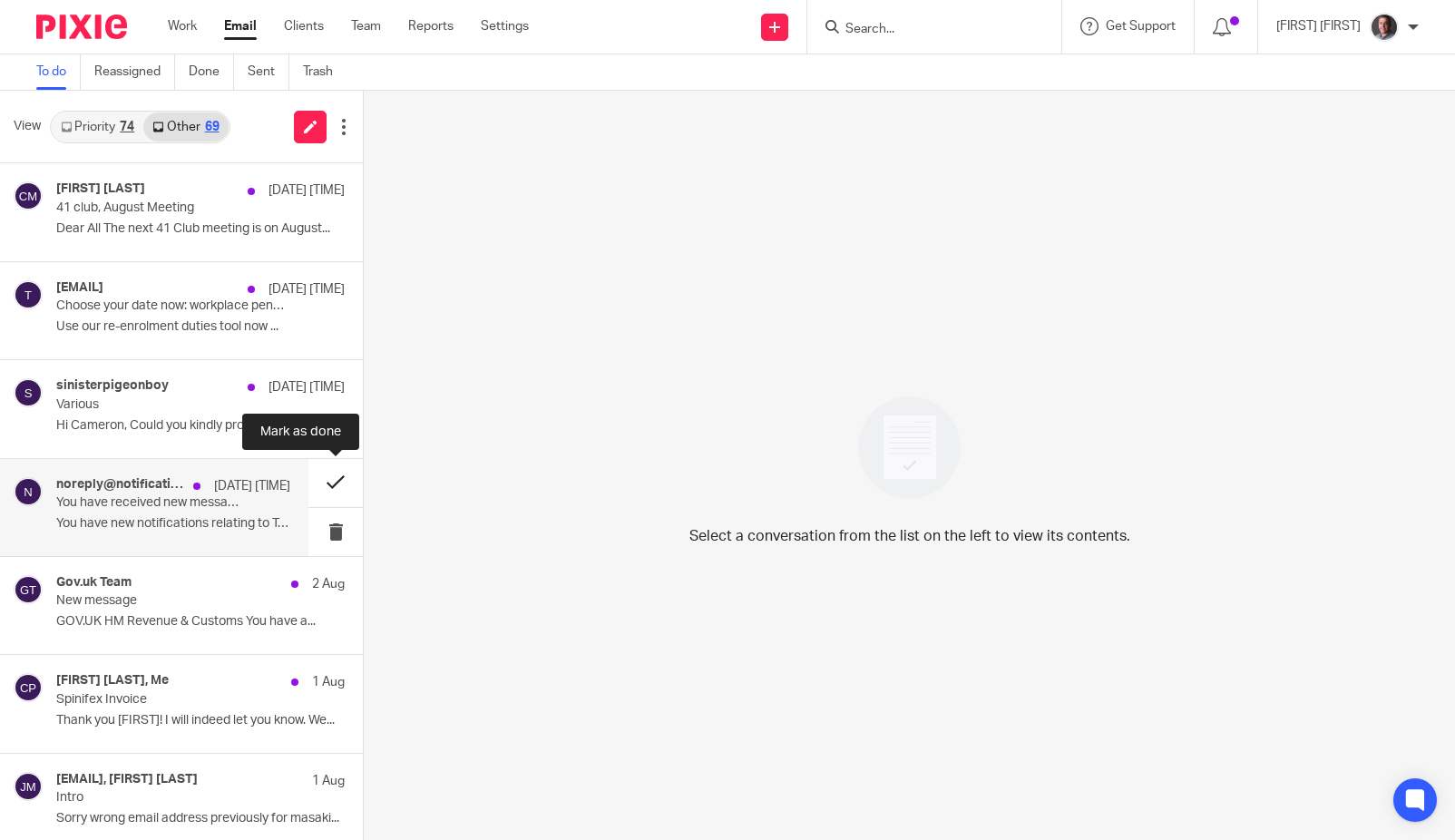 click at bounding box center (336, 483) 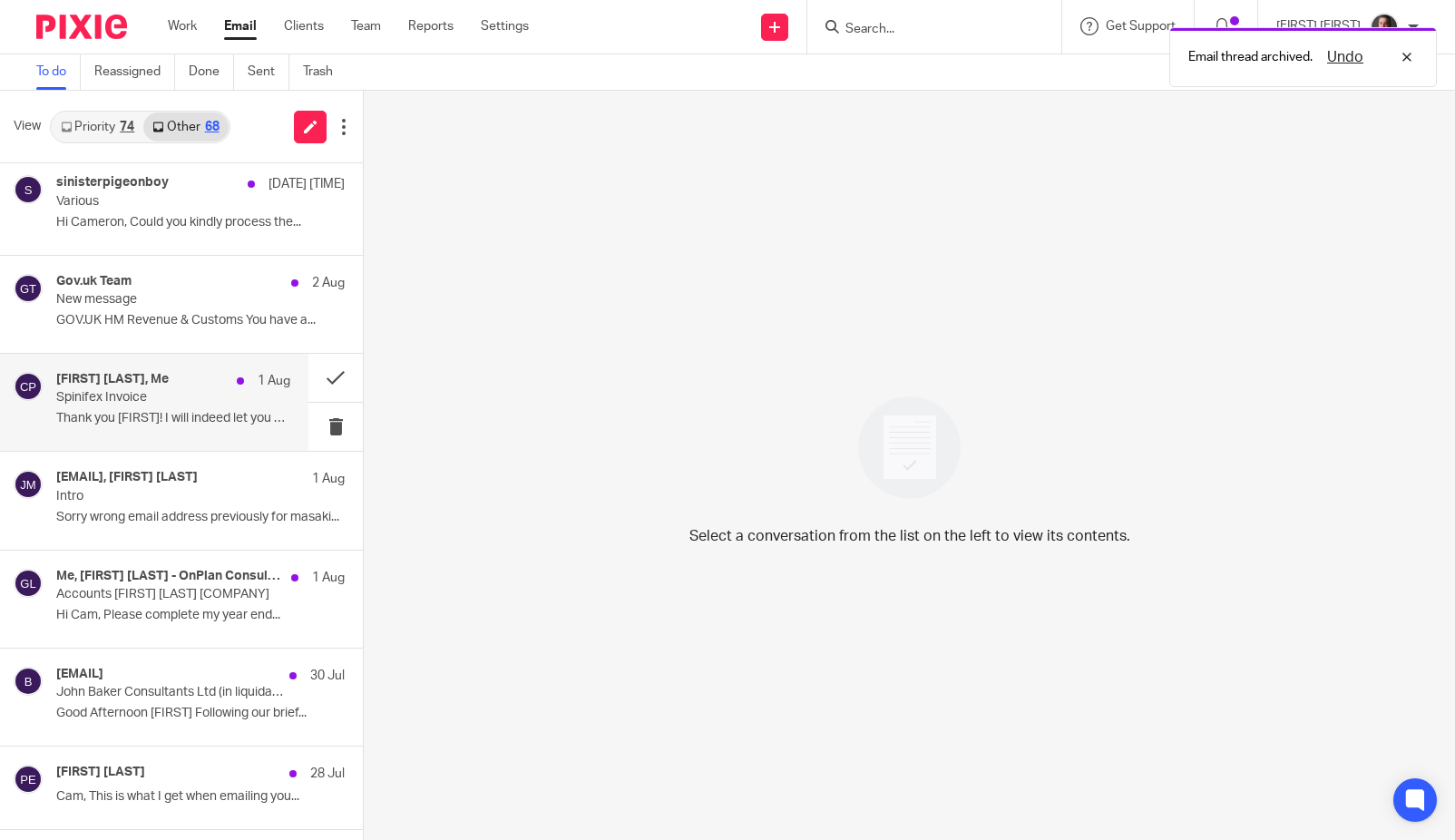 scroll, scrollTop: 592, scrollLeft: 0, axis: vertical 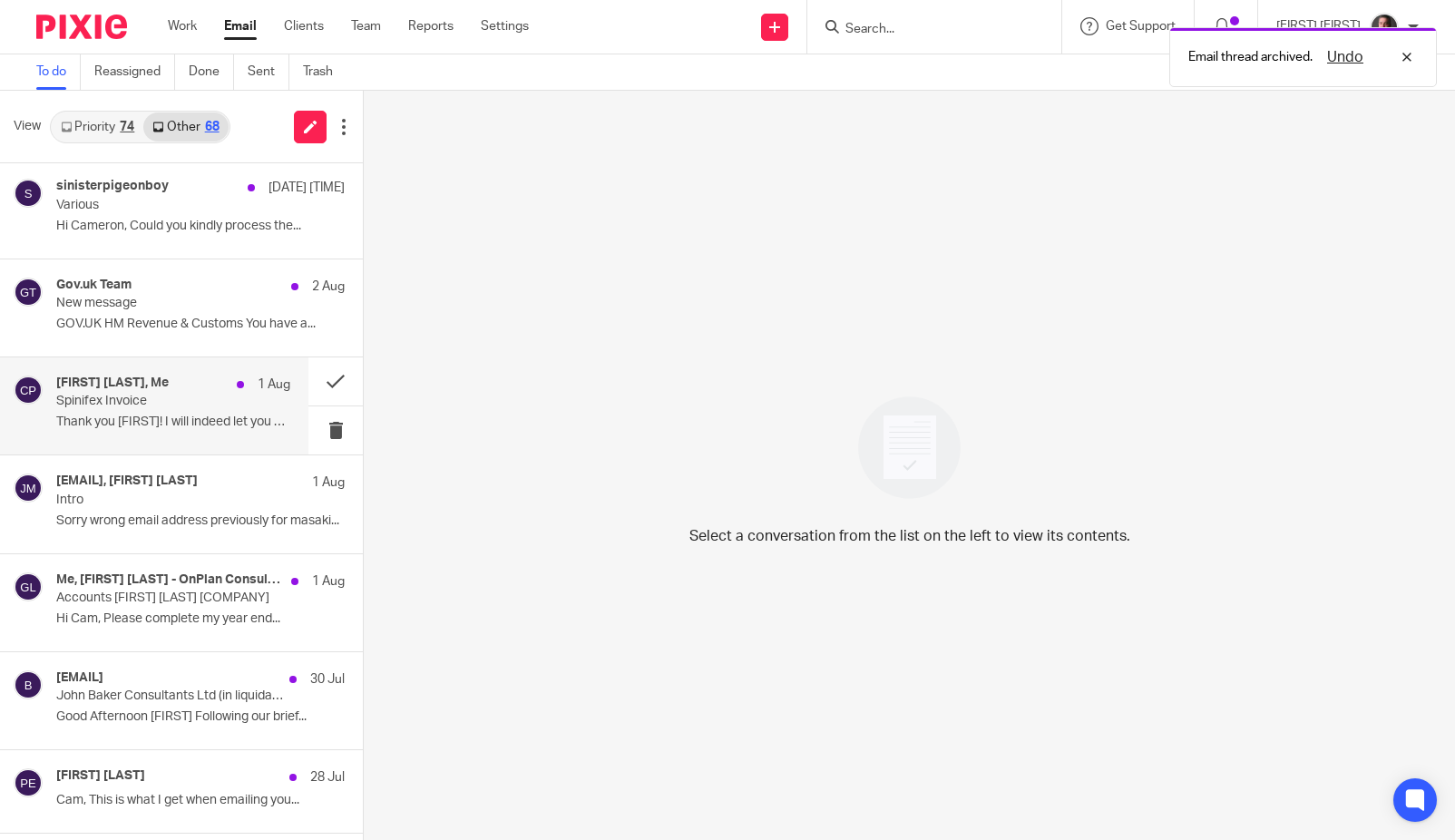 click on "Spinifex Invoice" at bounding box center (150, 401) 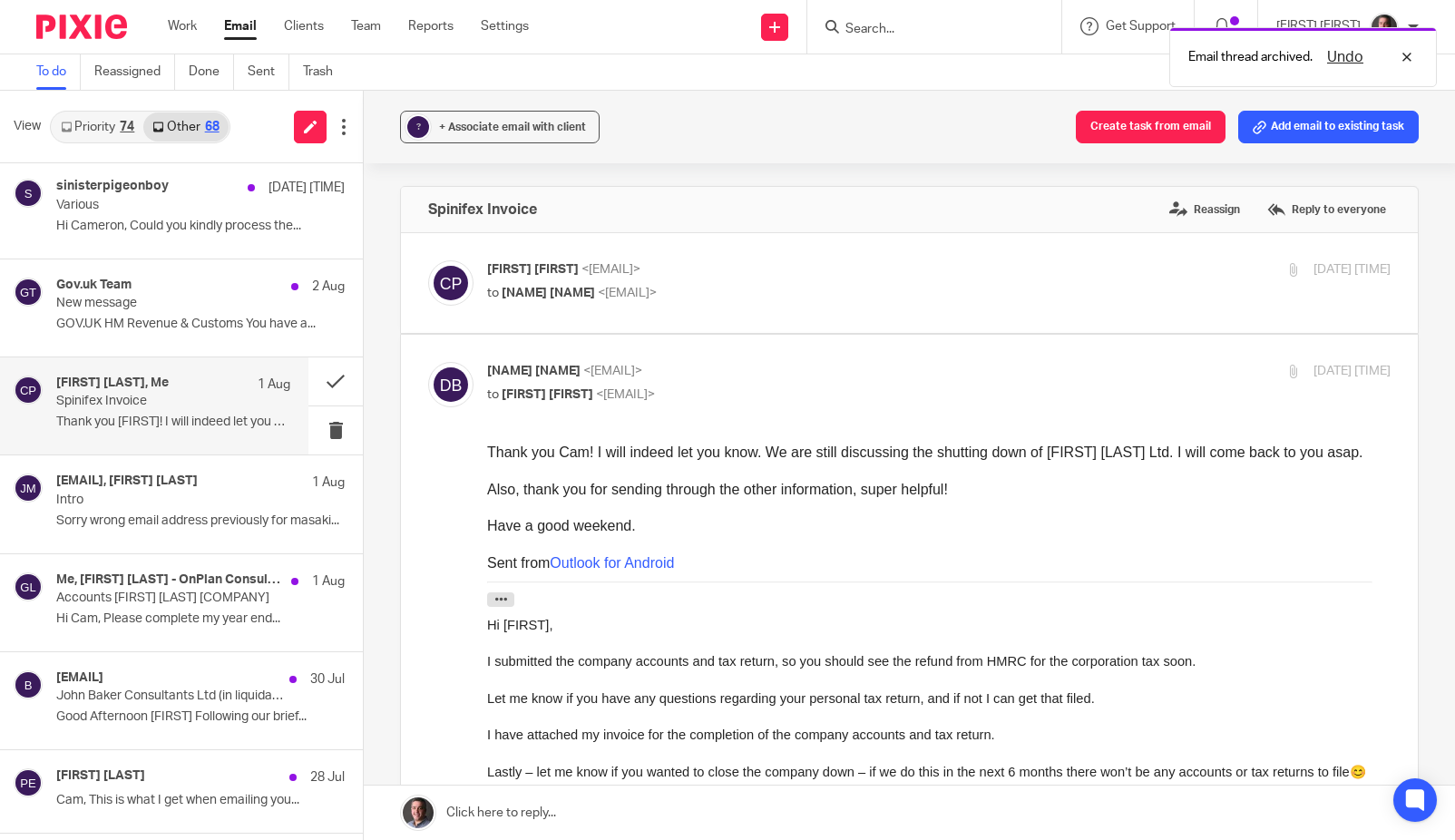 scroll, scrollTop: 0, scrollLeft: 0, axis: both 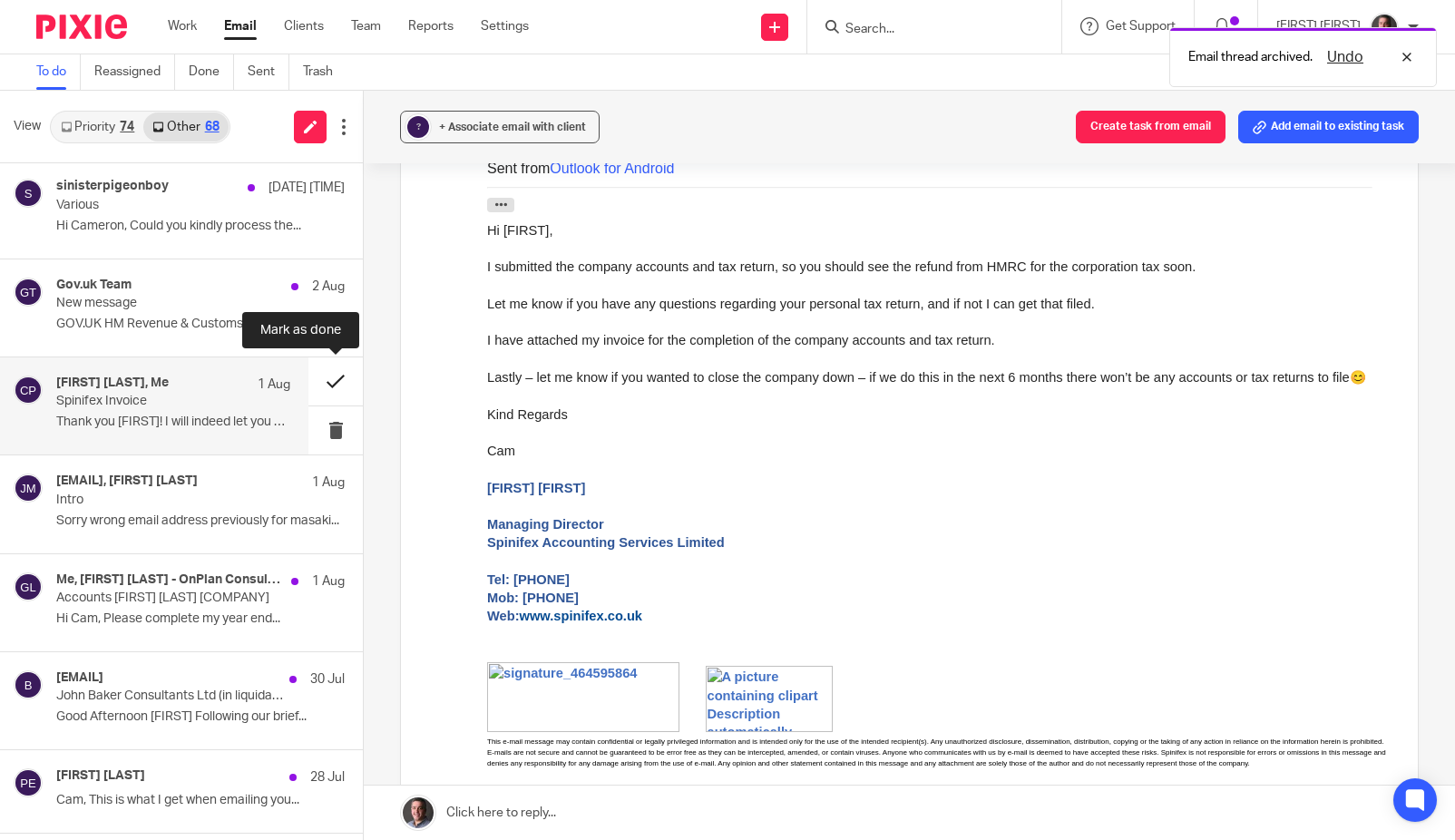 click at bounding box center [336, 381] 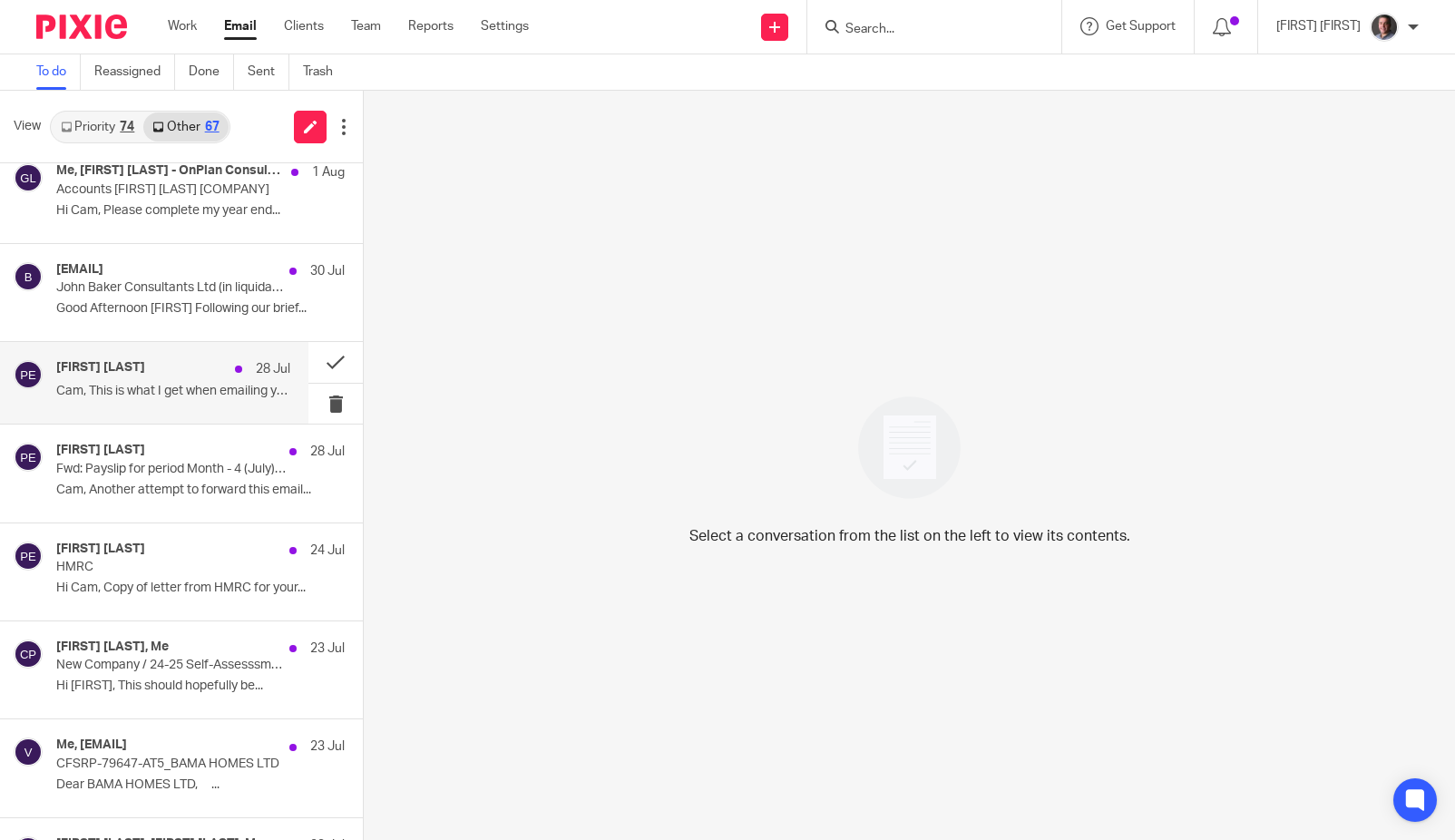 scroll, scrollTop: 904, scrollLeft: 0, axis: vertical 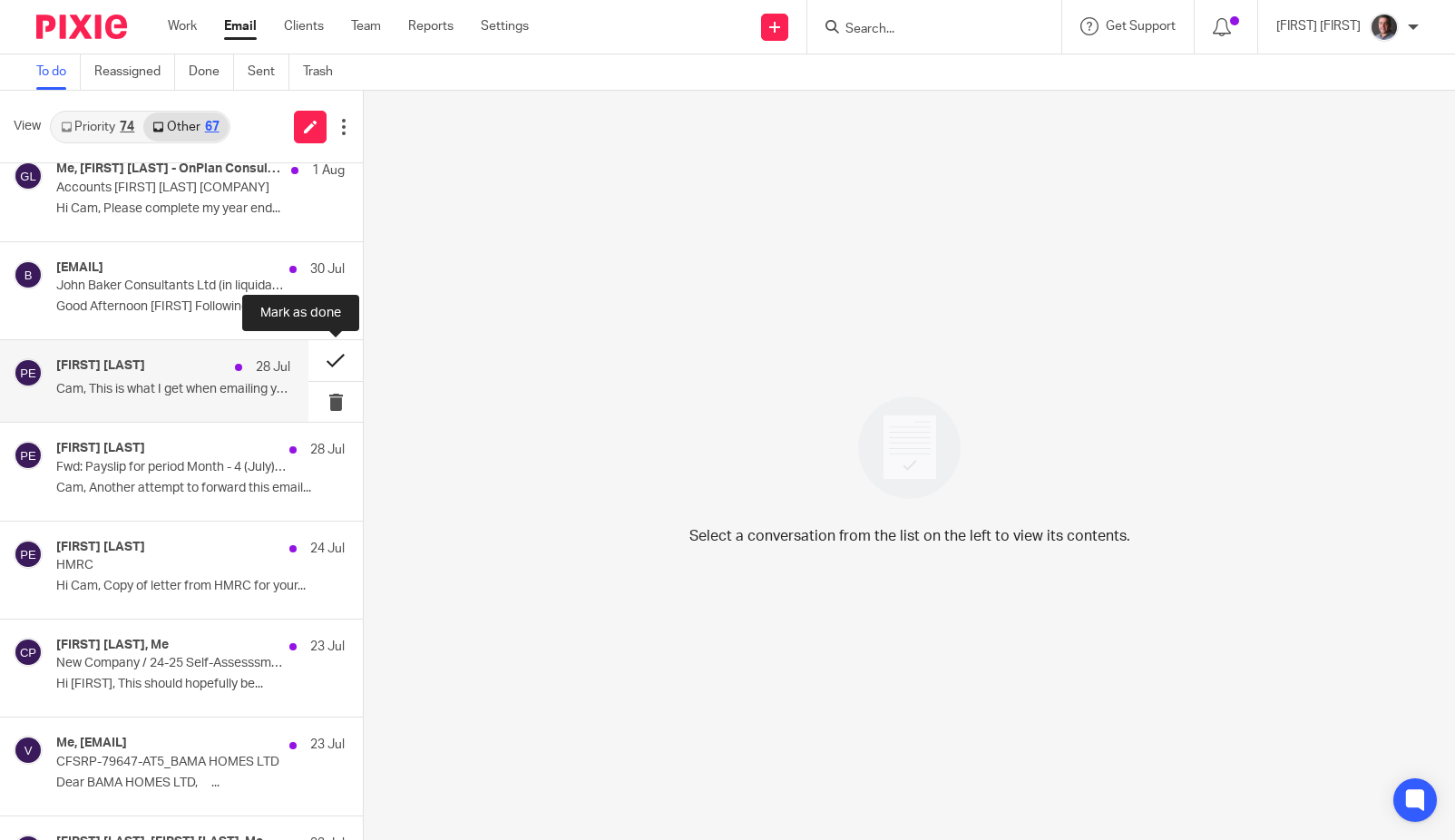 click at bounding box center [336, 360] 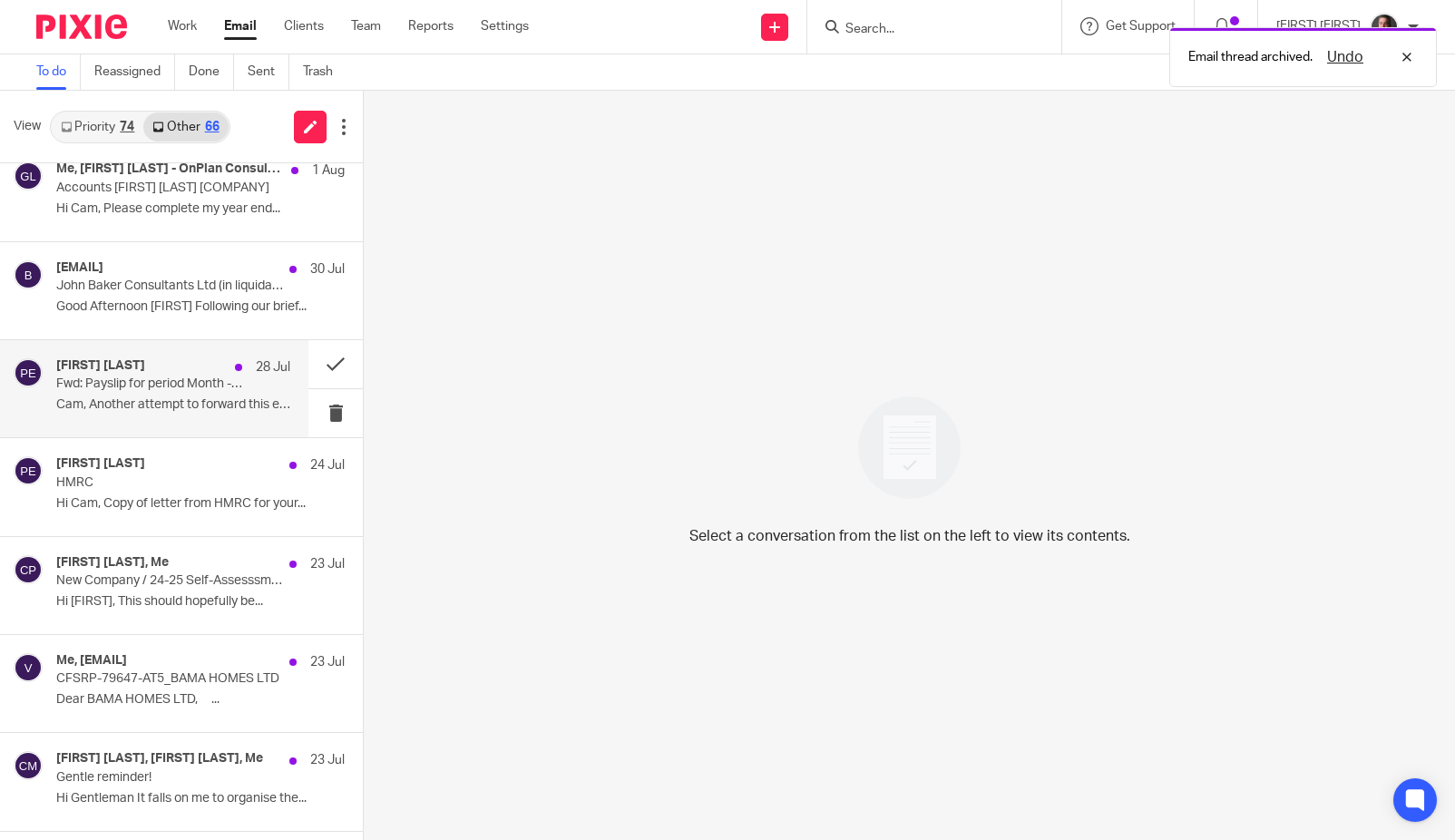 click on "Fwd: Payslip for period Month - 4 (July) (another attempt to send email to Cam)" at bounding box center (150, 384) 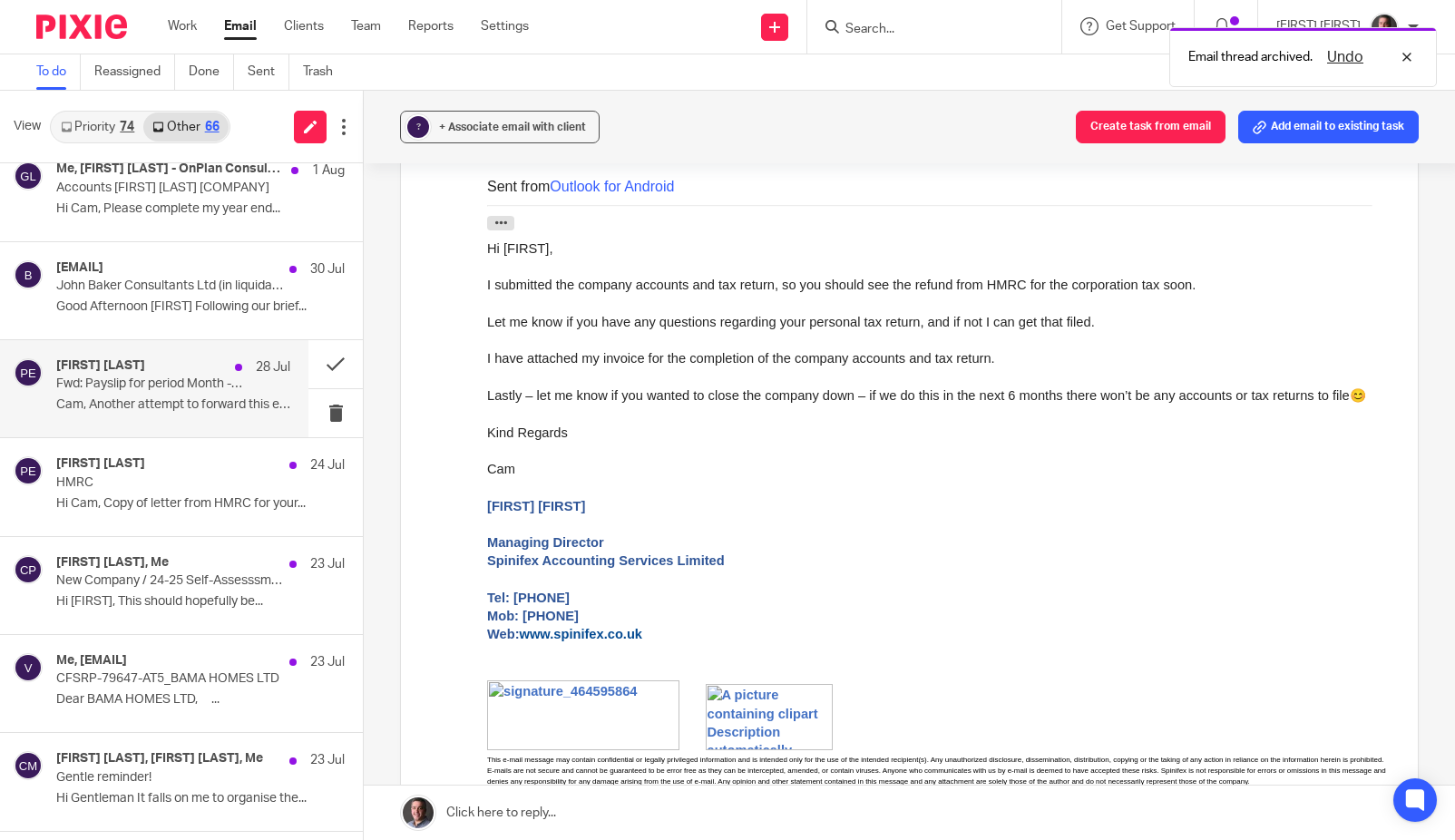 scroll, scrollTop: 0, scrollLeft: 0, axis: both 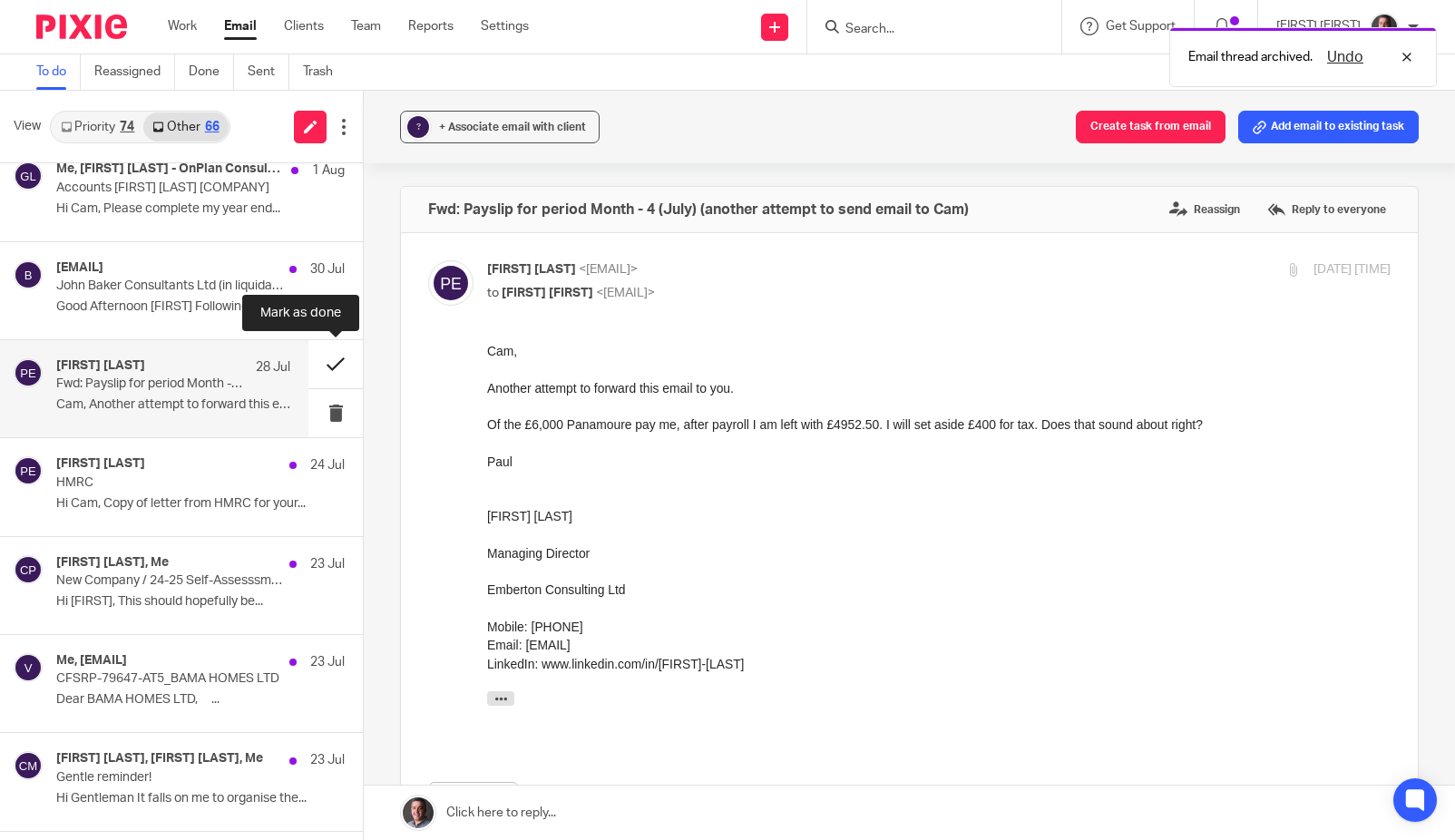 click at bounding box center [336, 364] 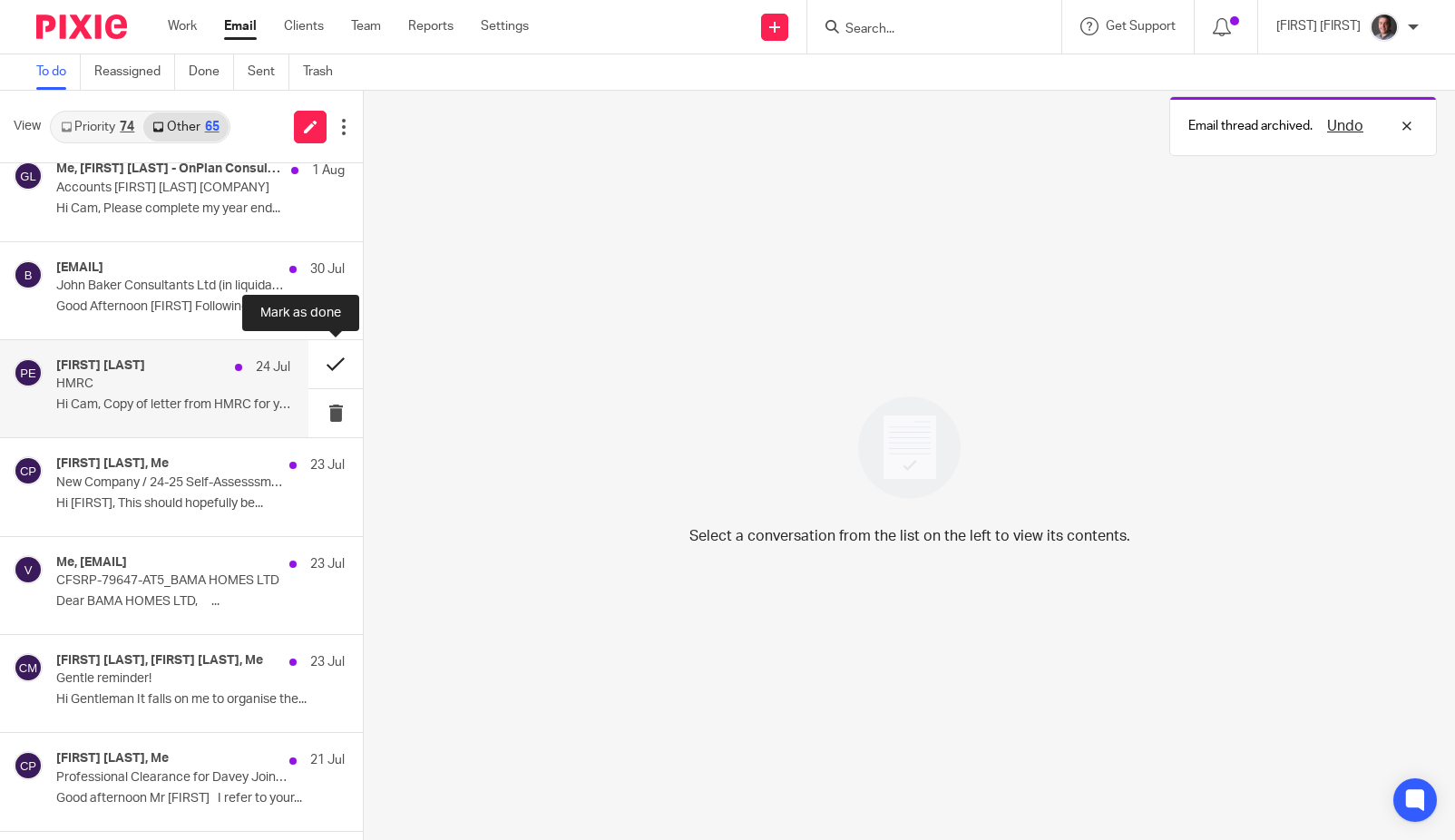 click at bounding box center (336, 364) 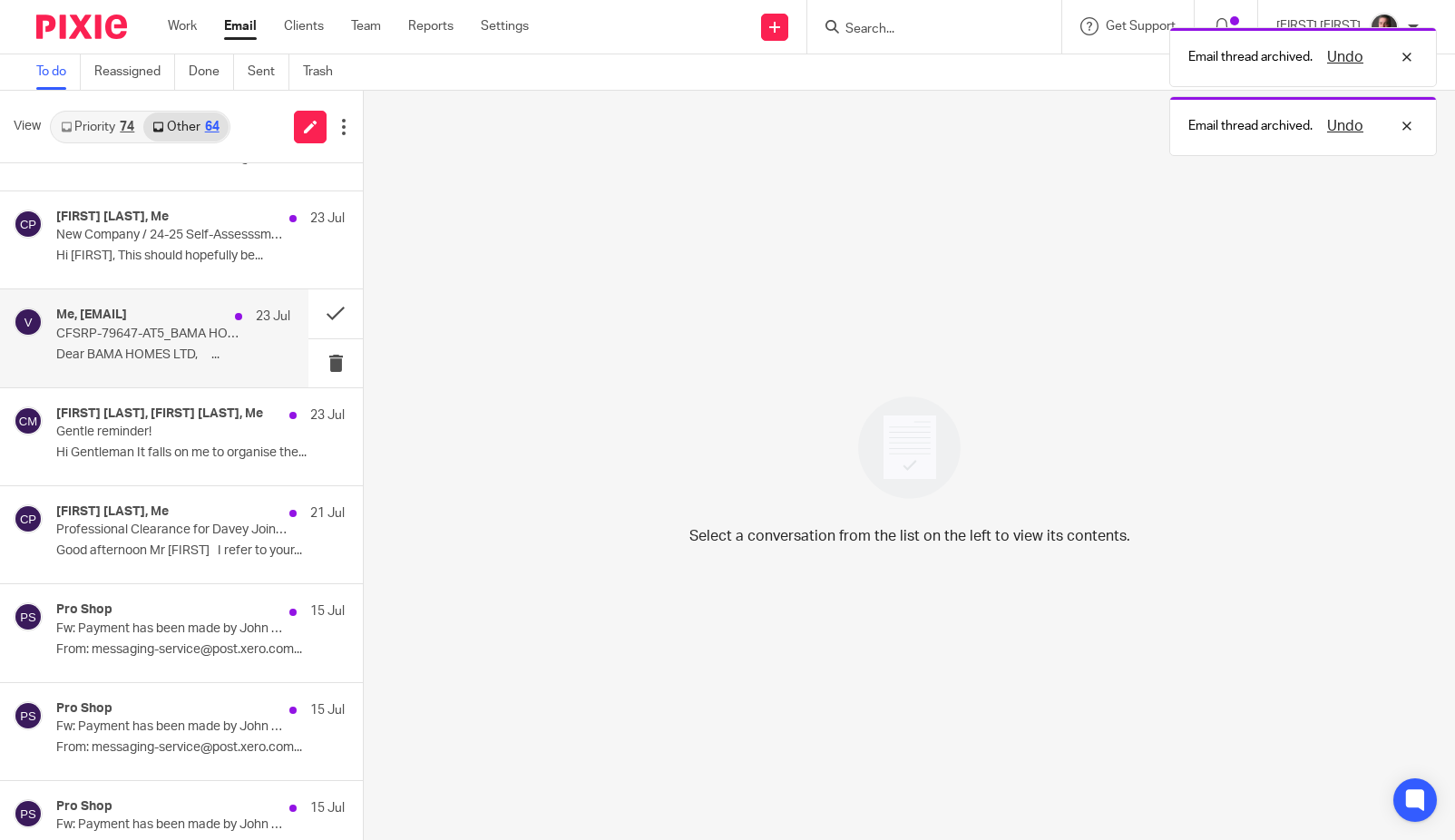 scroll, scrollTop: 1064, scrollLeft: 0, axis: vertical 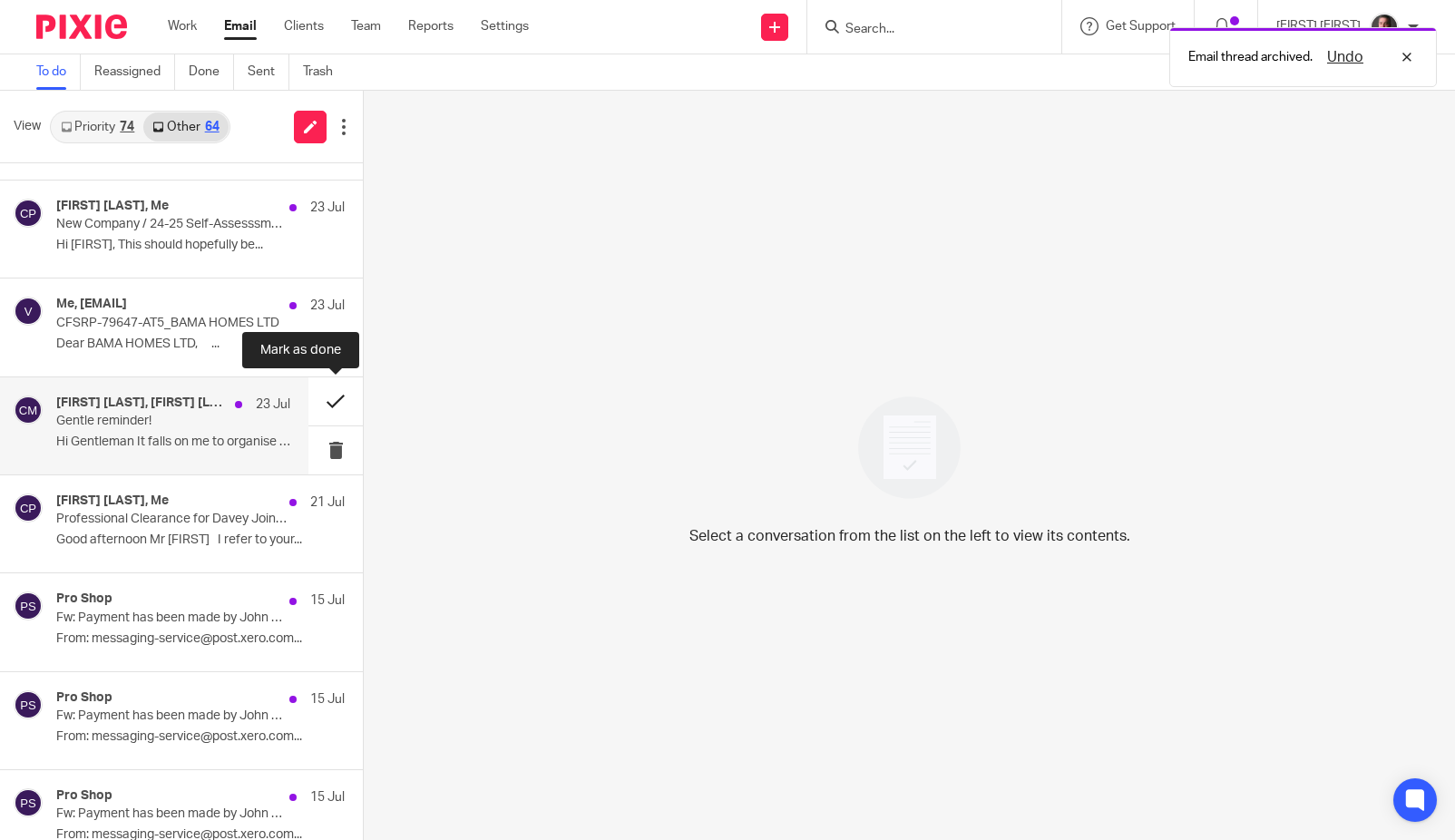 click at bounding box center [336, 401] 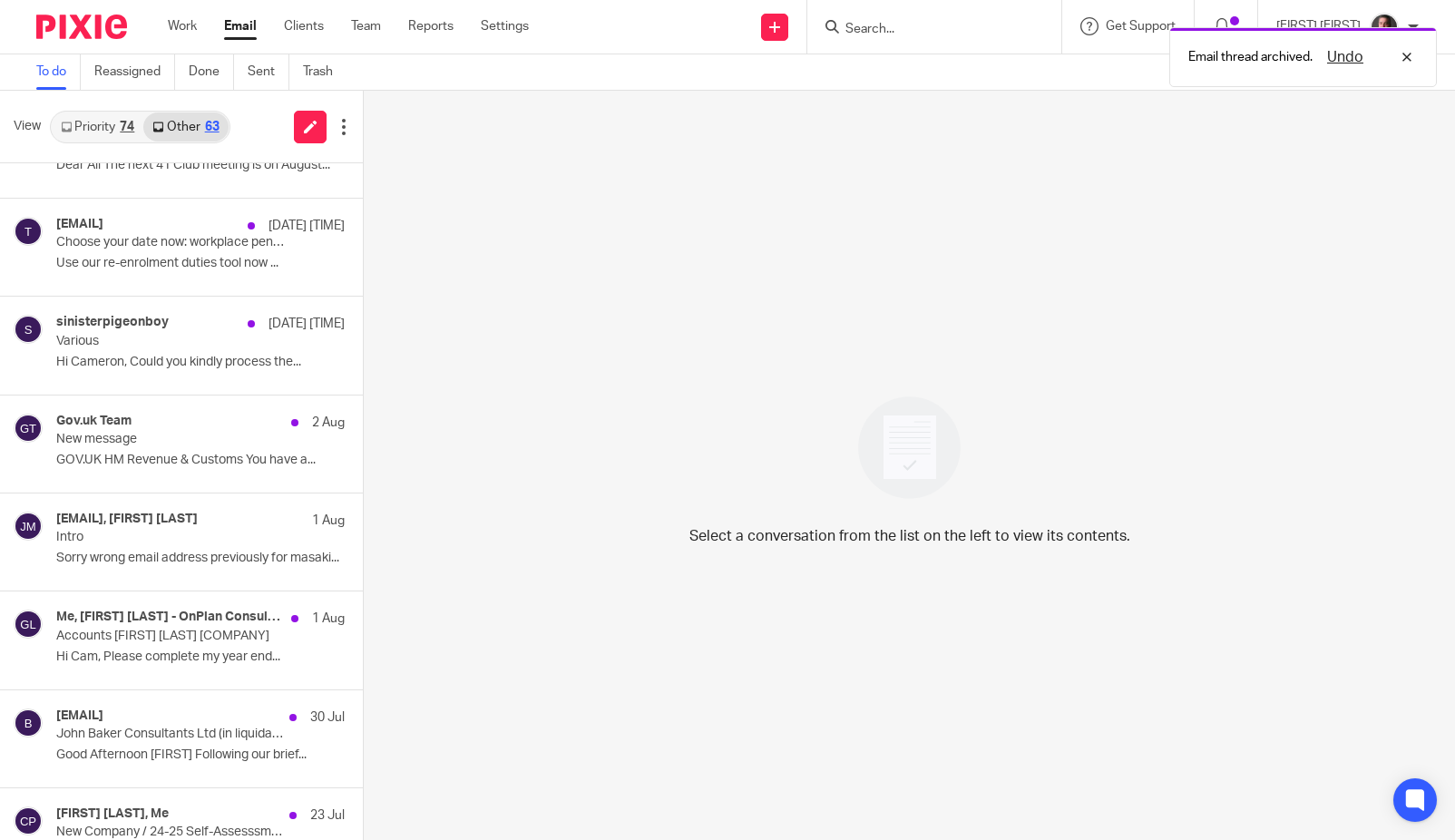 scroll, scrollTop: 0, scrollLeft: 0, axis: both 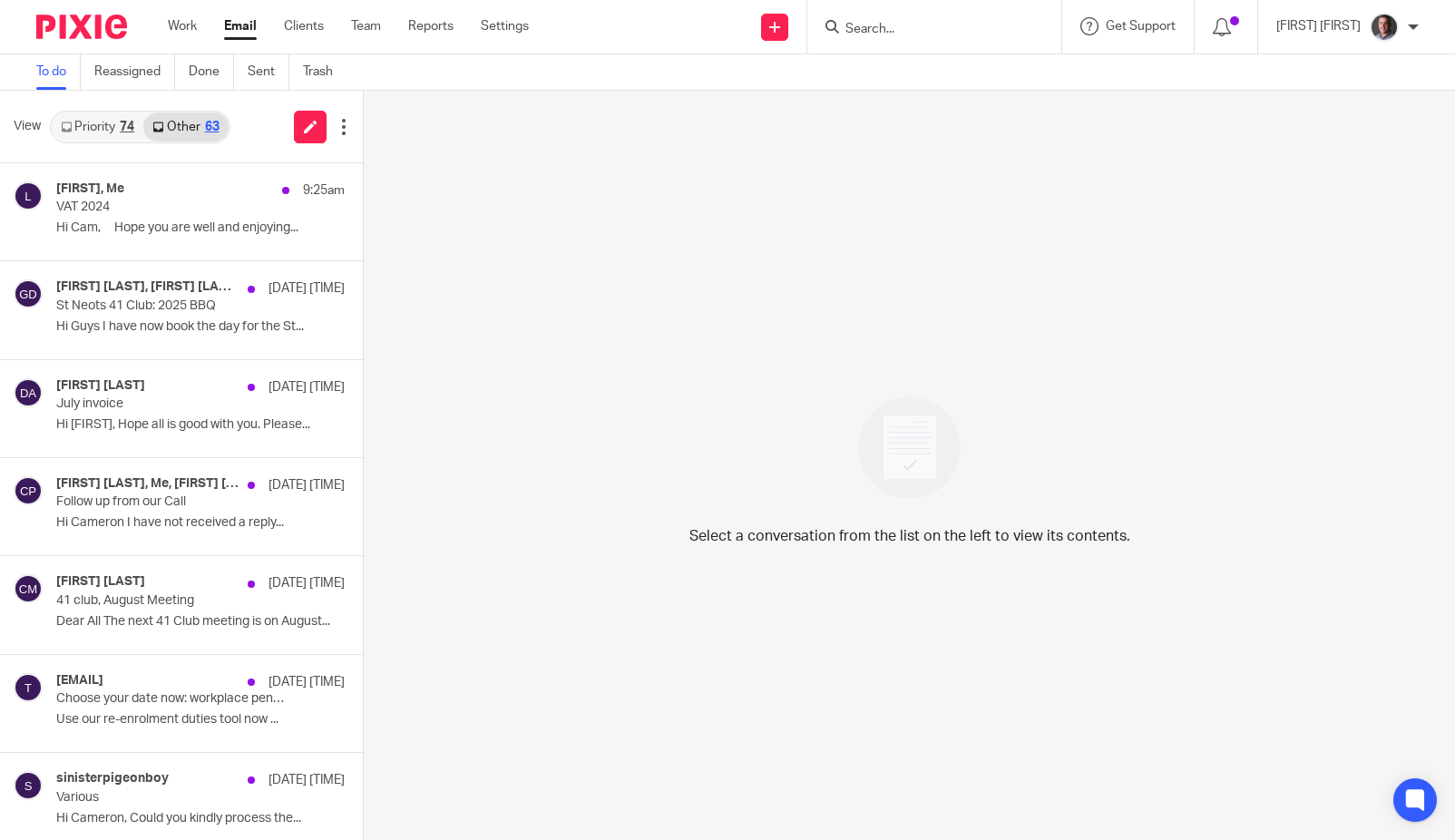 click on "Priority
74" at bounding box center (97, 127) 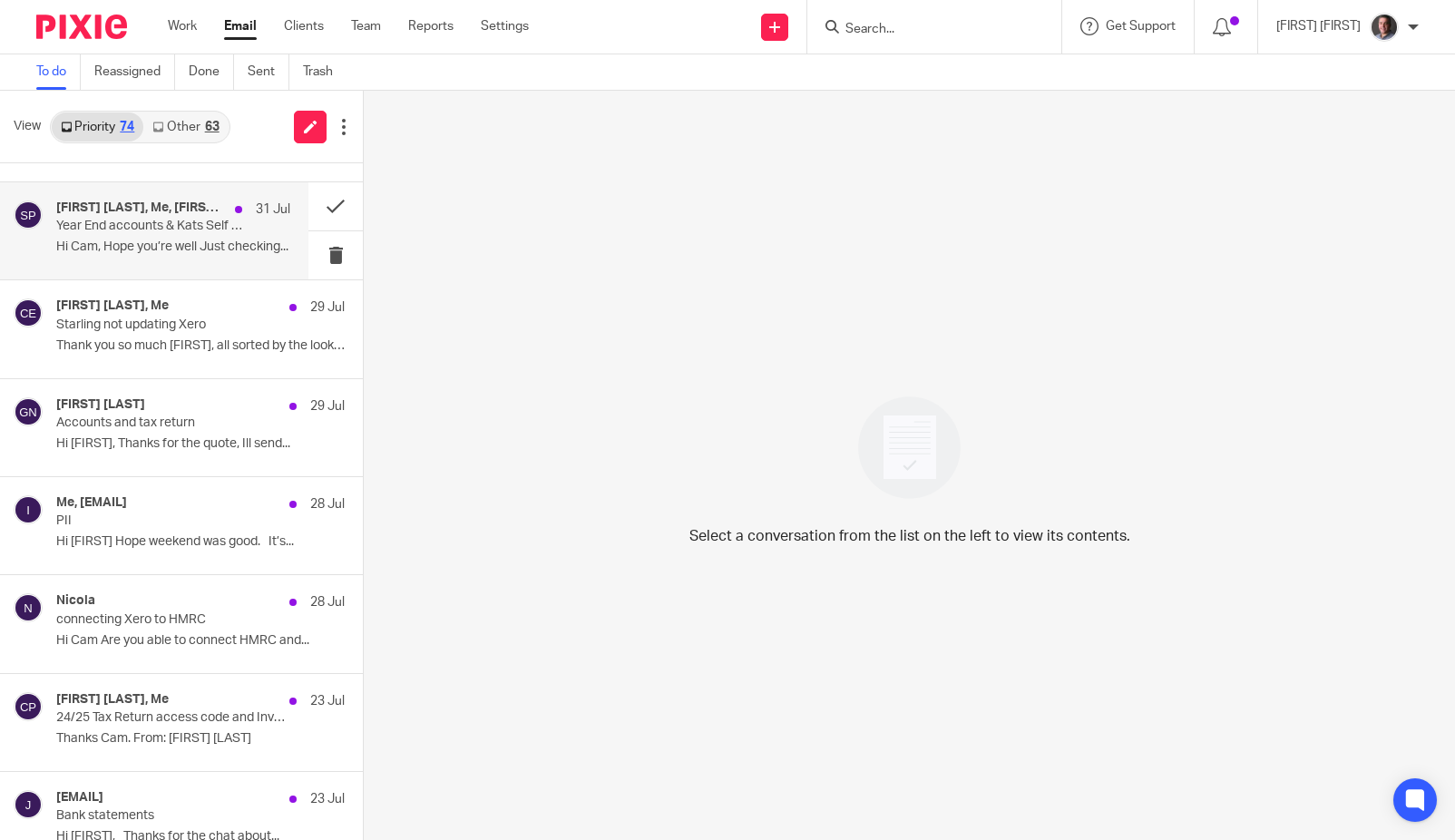 scroll, scrollTop: 491, scrollLeft: 0, axis: vertical 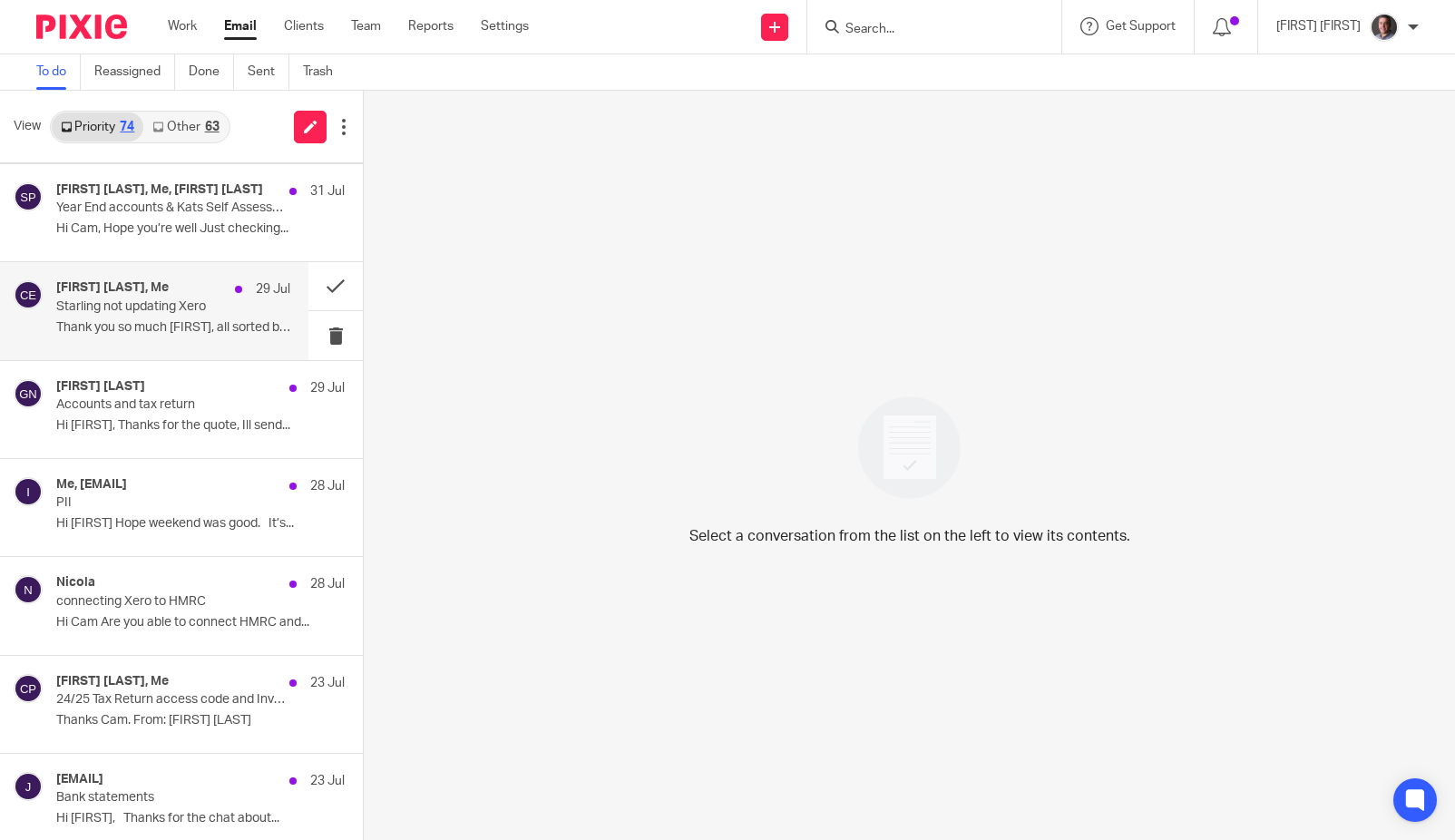 click on "Clive Evans, Me
29 Jul" at bounding box center (173, 289) 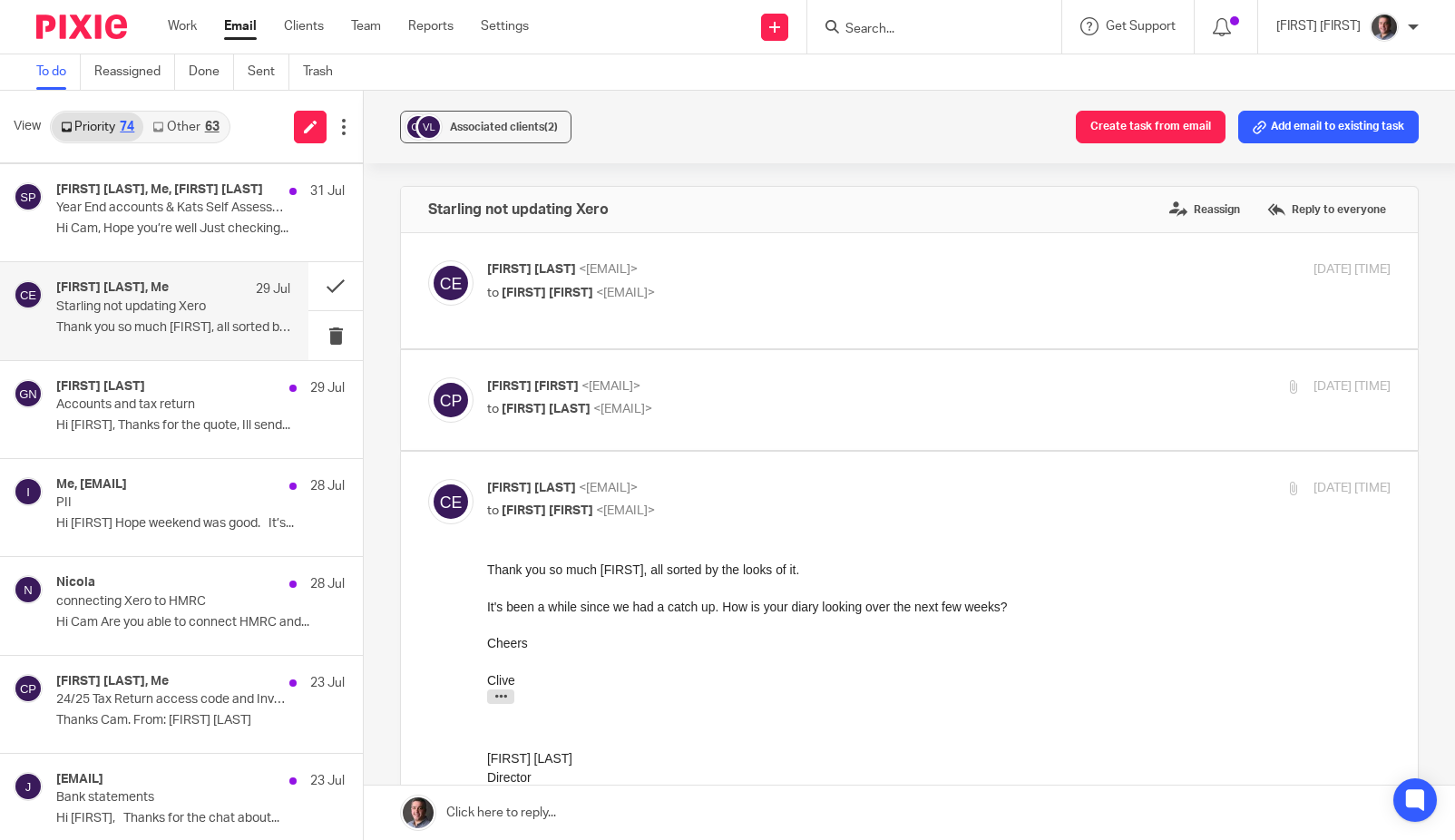 scroll, scrollTop: 0, scrollLeft: 0, axis: both 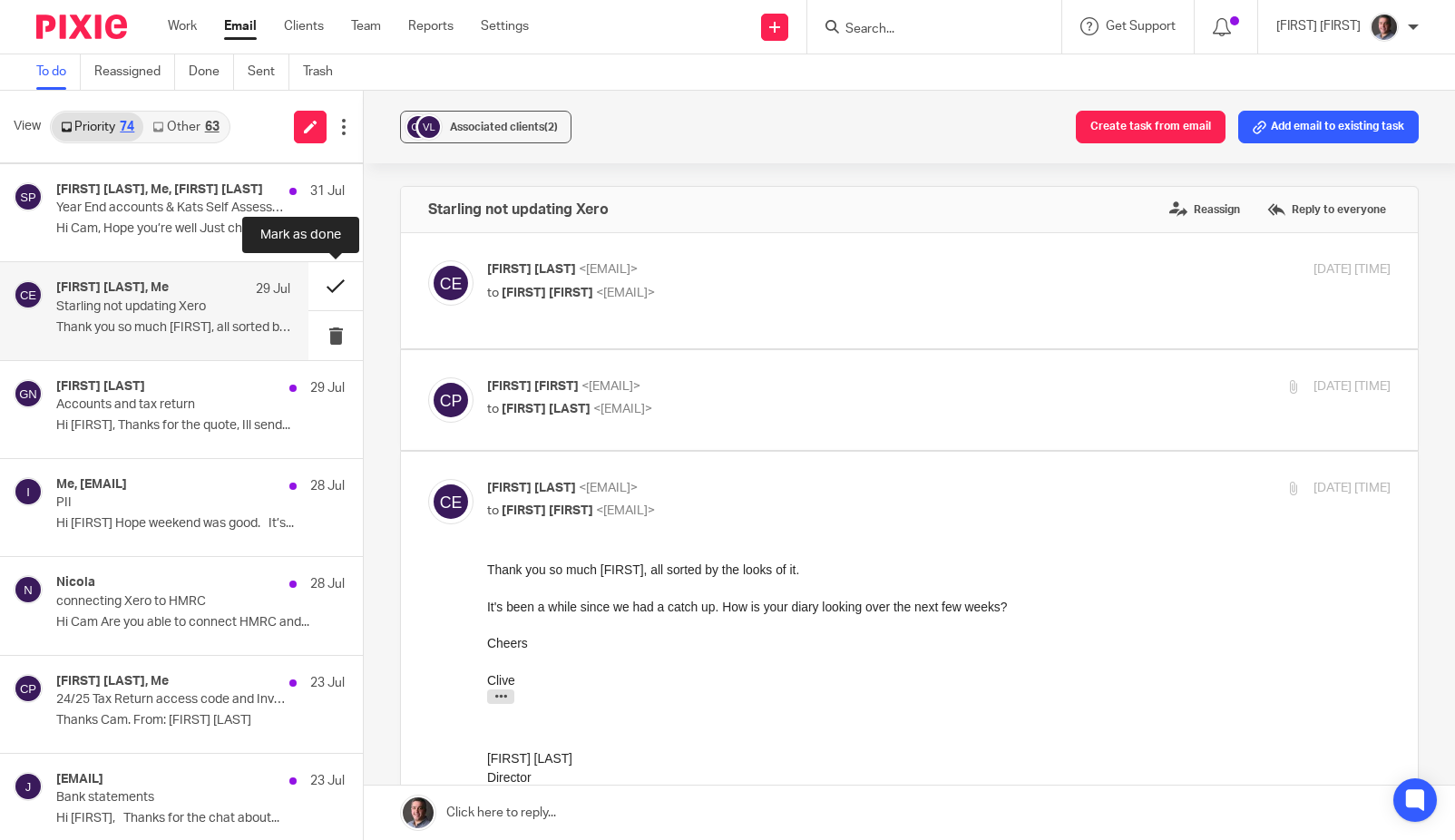 click at bounding box center (336, 286) 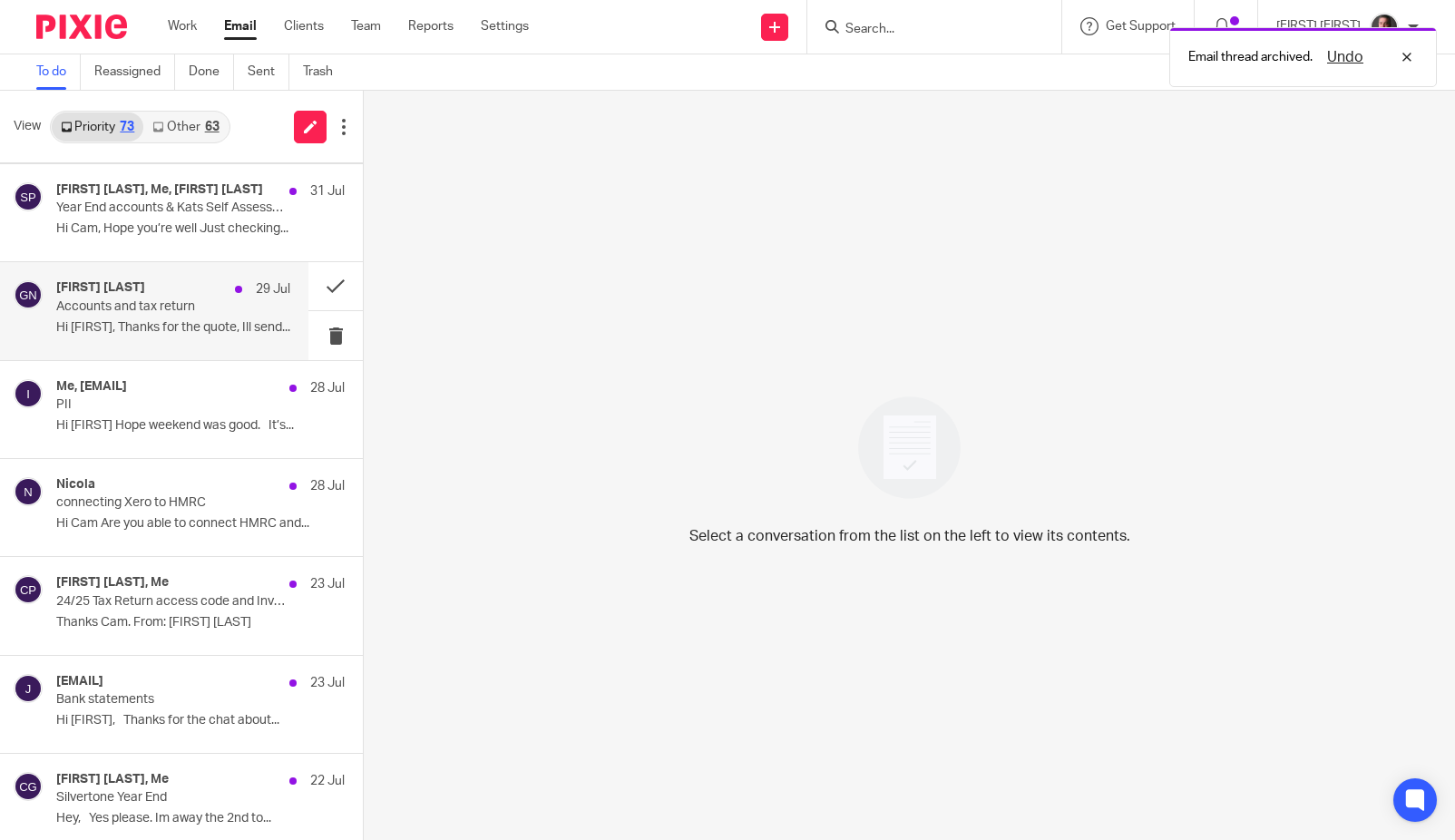 click on "[FIRST] [LAST]" at bounding box center [101, 288] 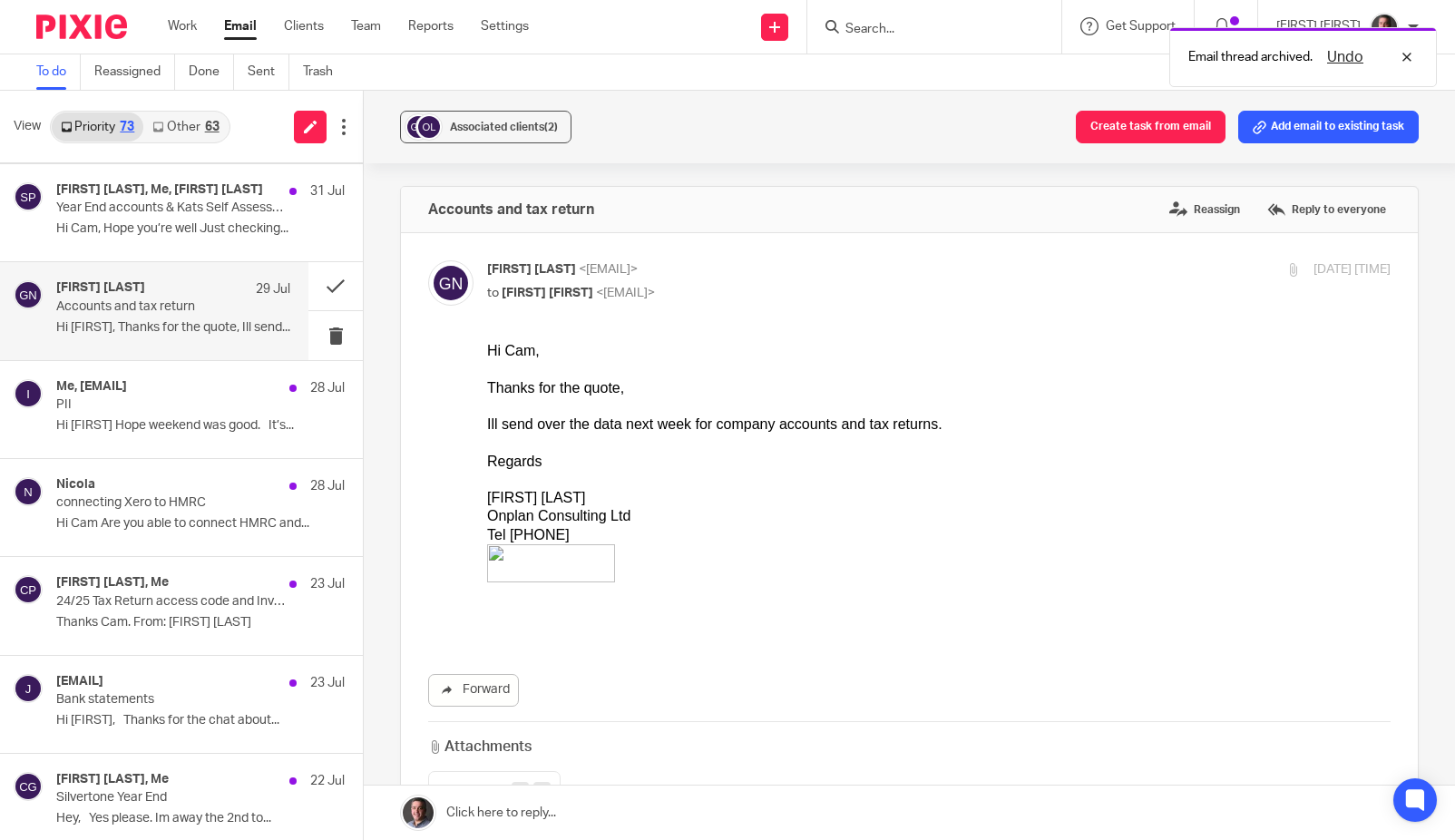 scroll, scrollTop: 0, scrollLeft: 0, axis: both 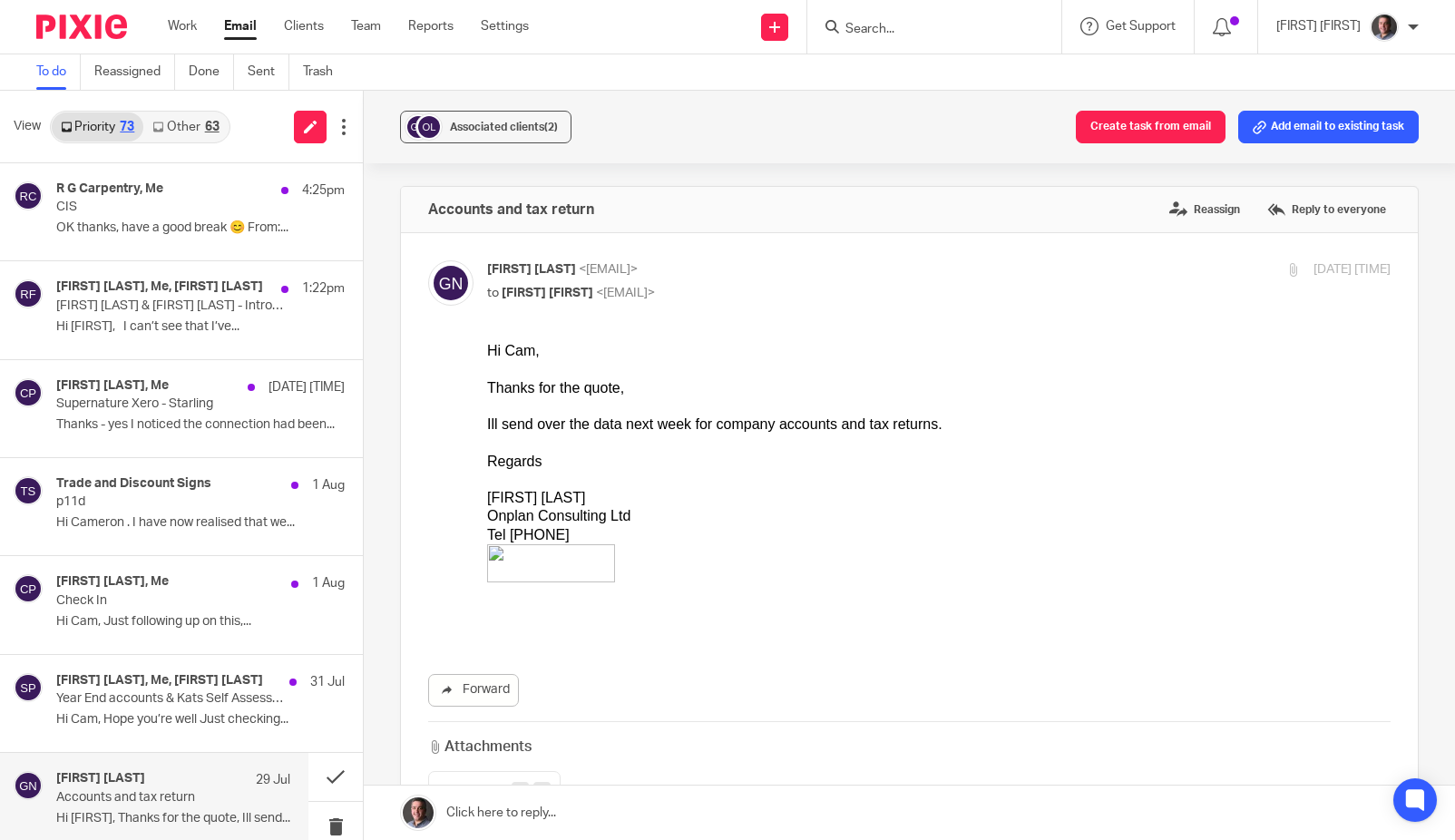 click on "Other
63" at bounding box center (185, 127) 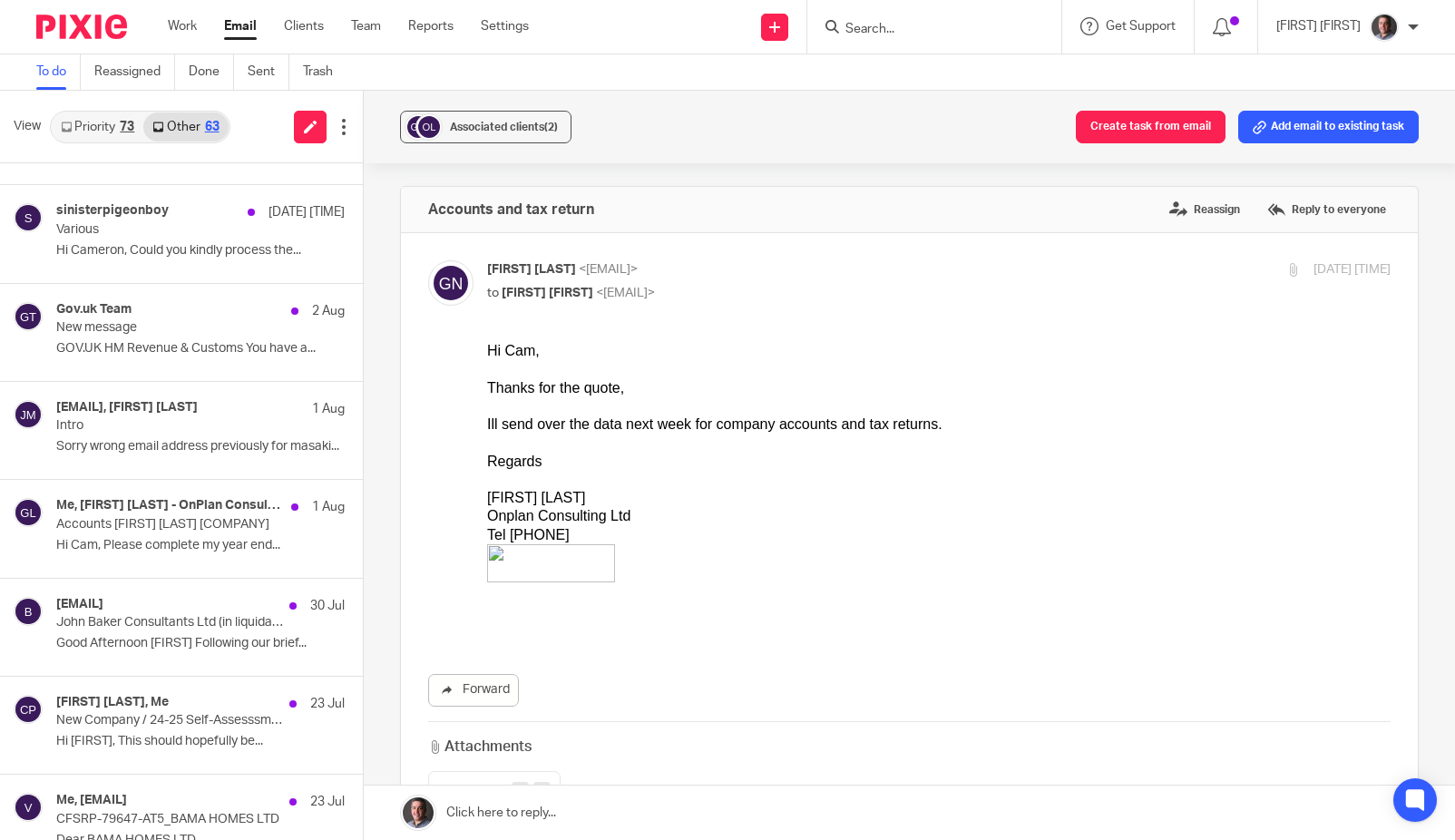 scroll, scrollTop: 569, scrollLeft: 0, axis: vertical 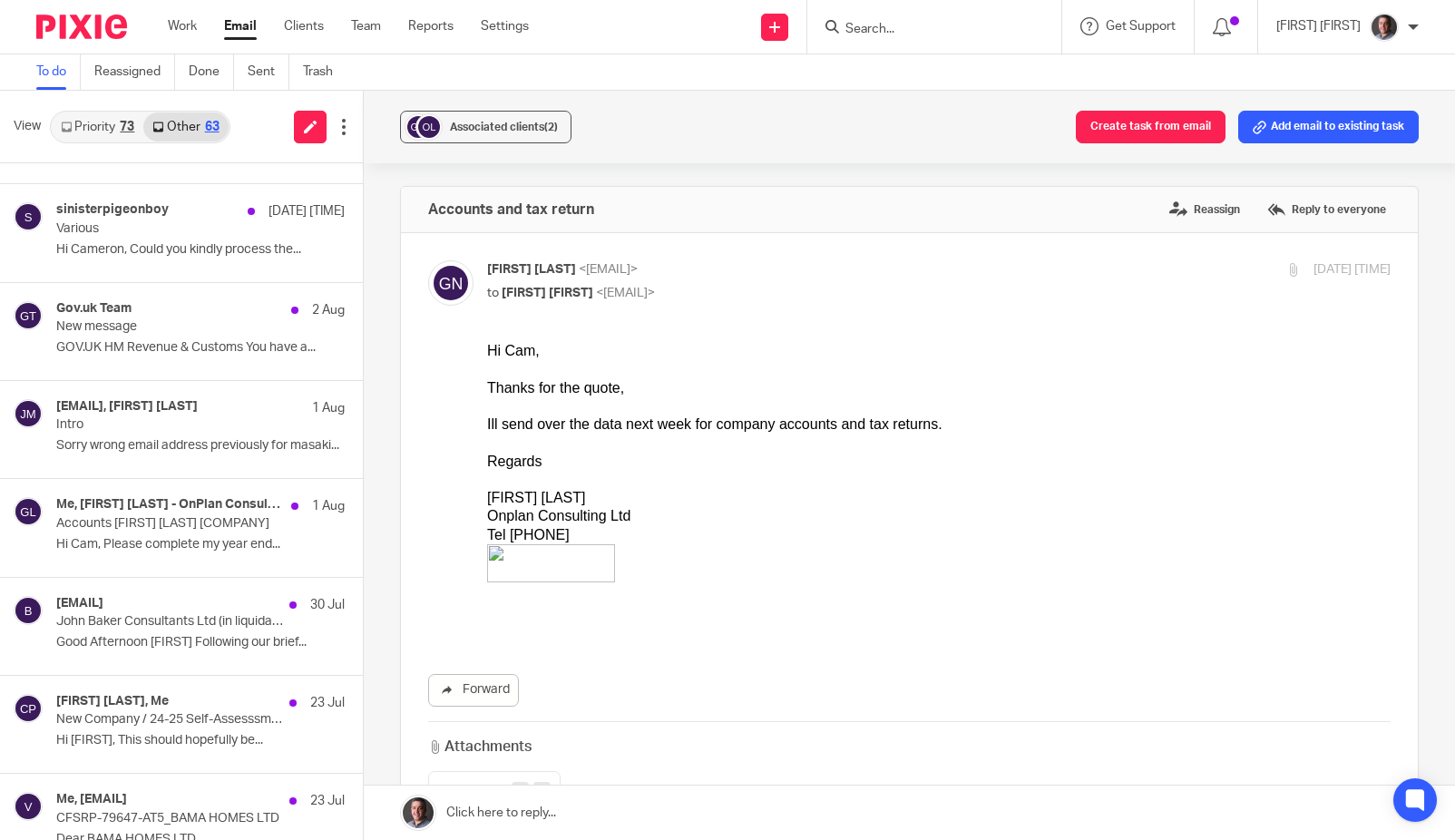drag, startPoint x: 79, startPoint y: 121, endPoint x: 129, endPoint y: 157, distance: 61.611687 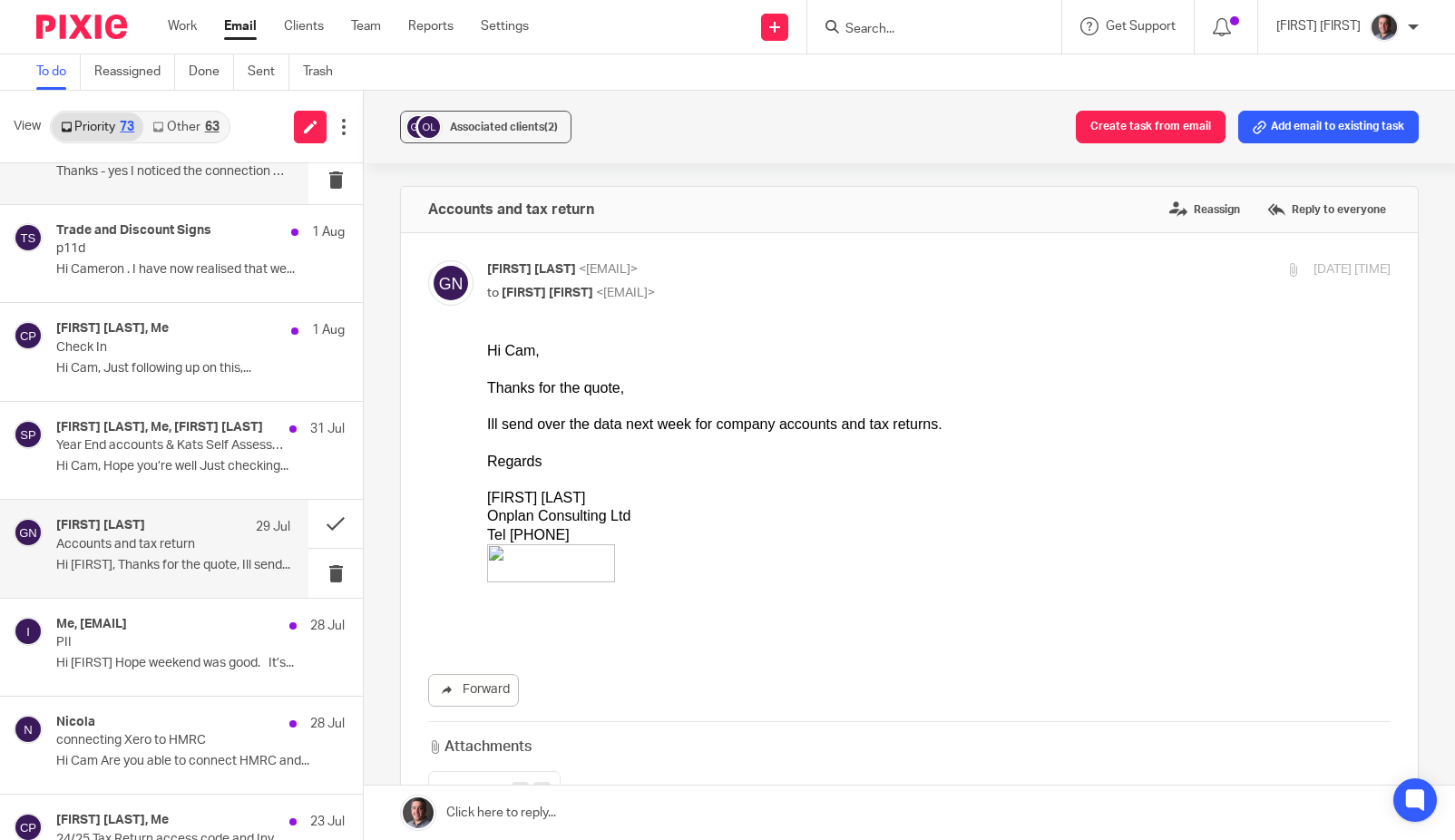 scroll, scrollTop: 260, scrollLeft: 0, axis: vertical 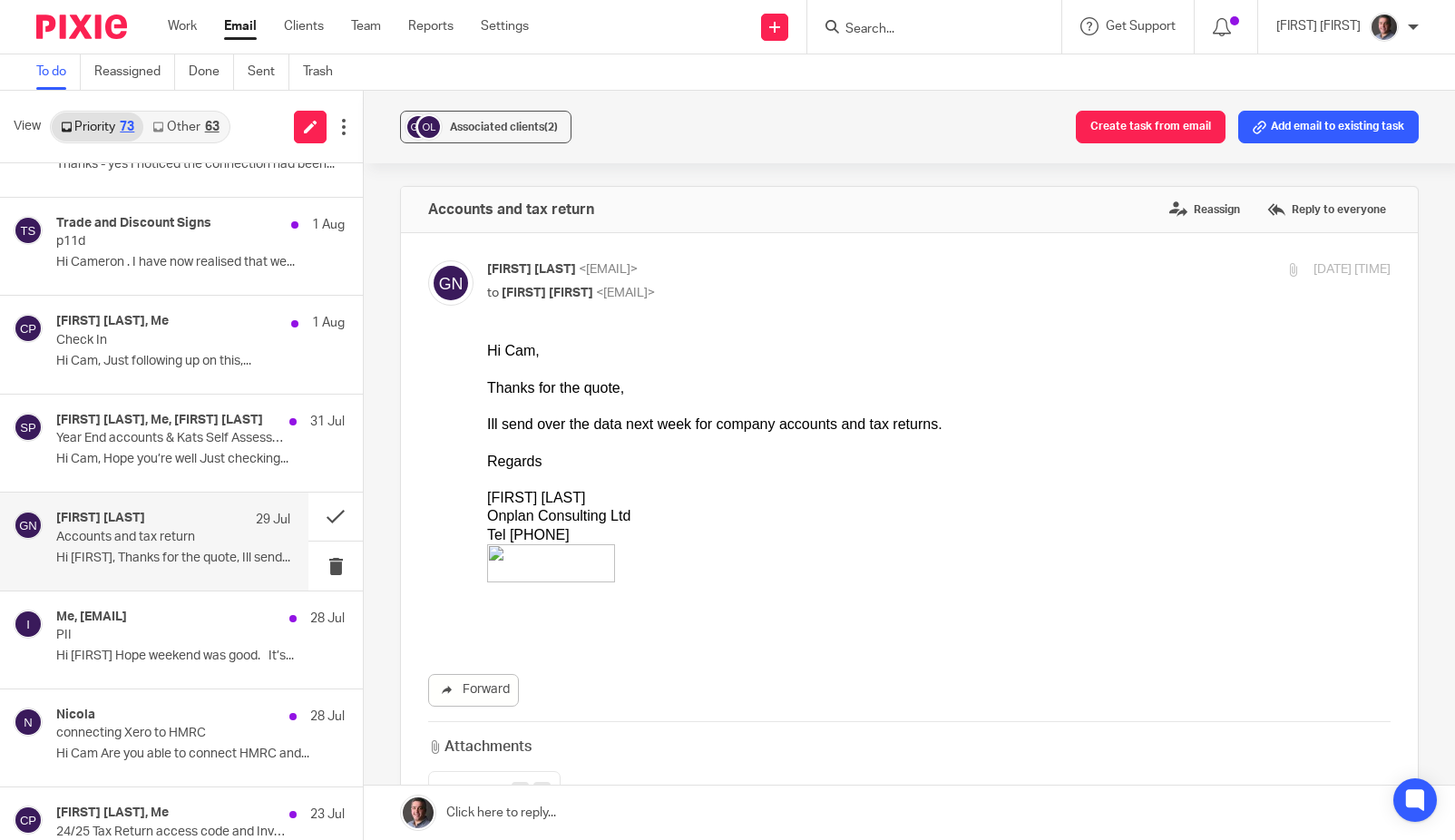 click on "Garry Niblett
29 Jul" at bounding box center [173, 520] 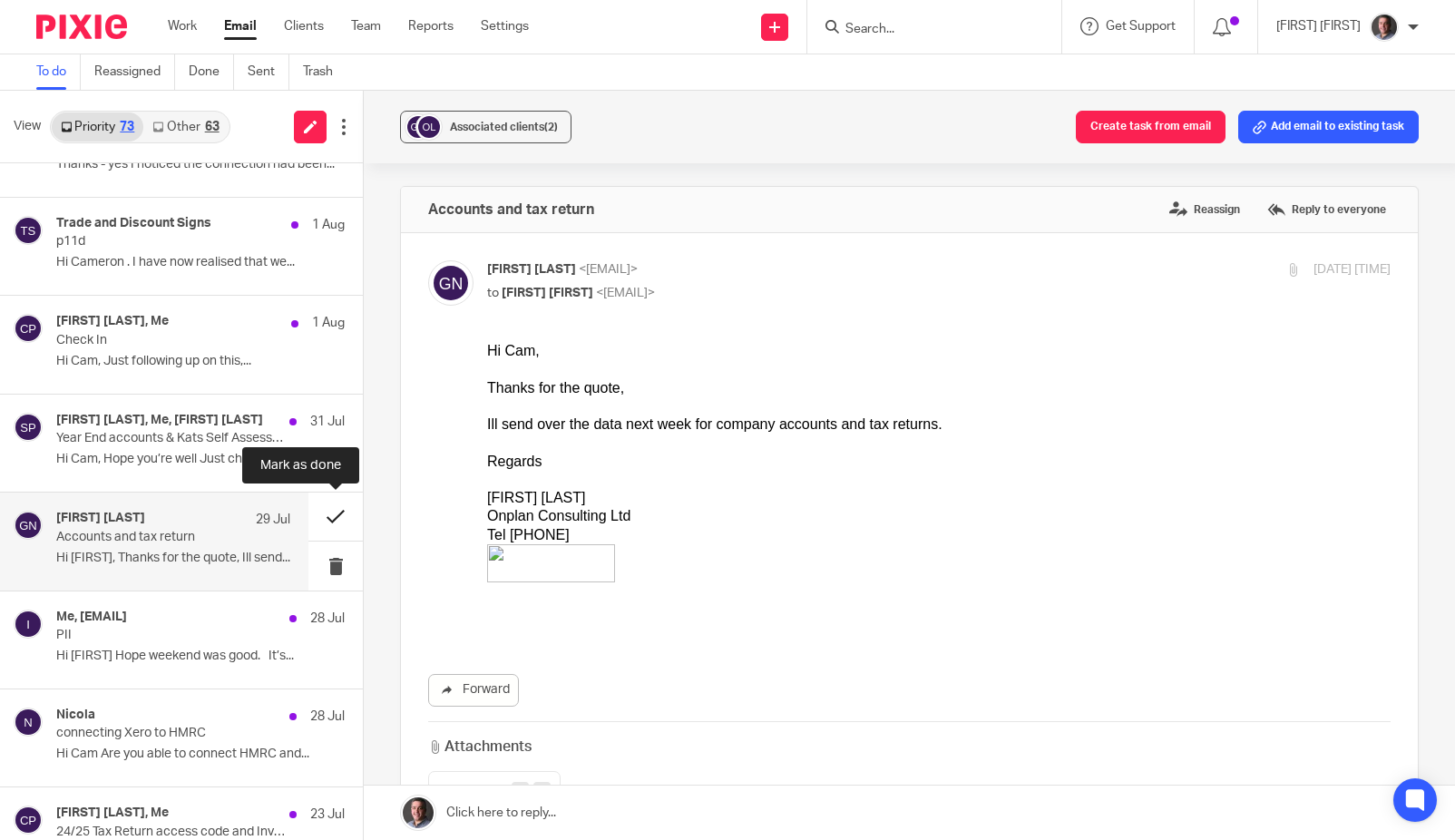 click at bounding box center [336, 516] 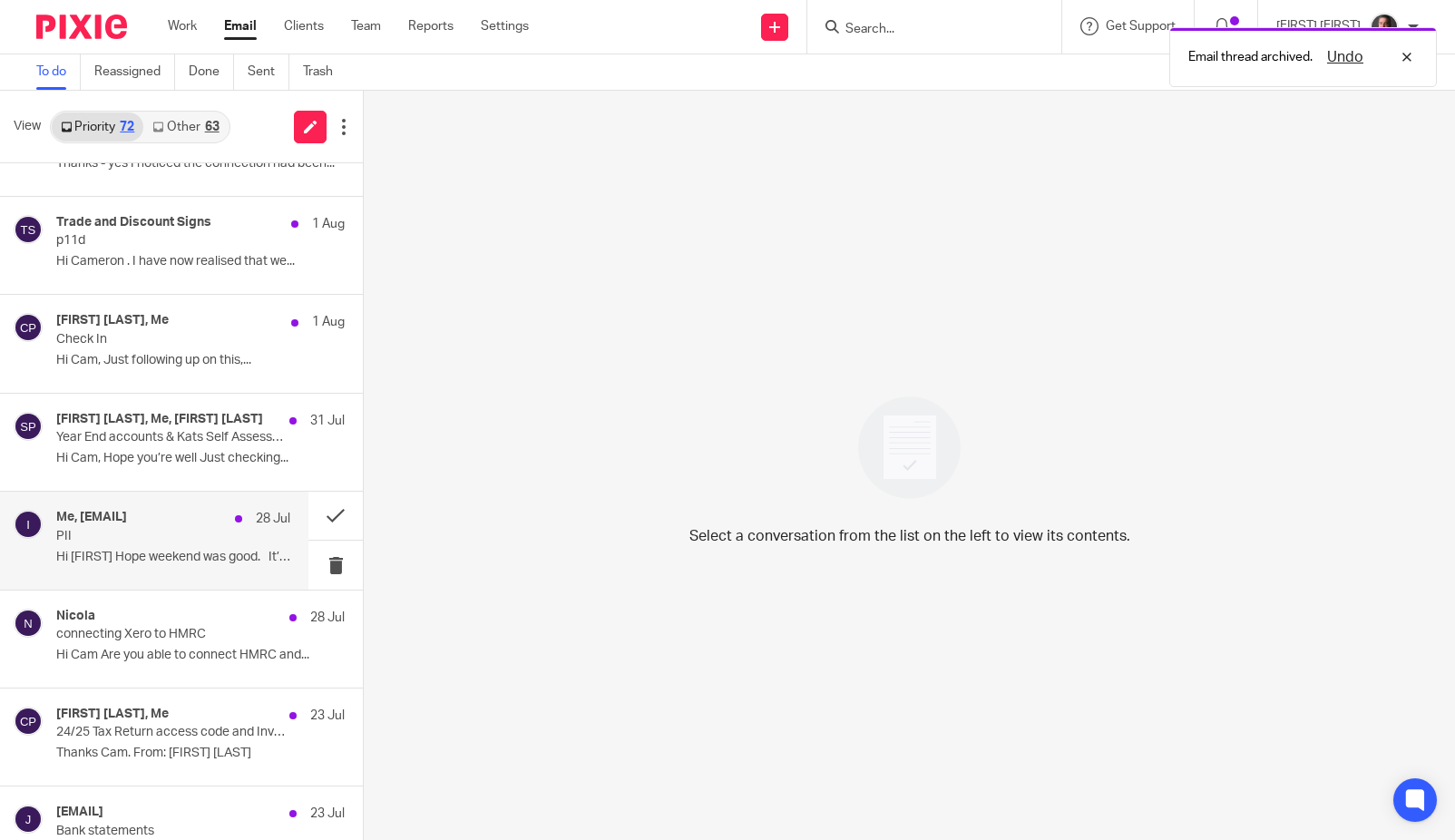 click on "PII" at bounding box center [150, 536] 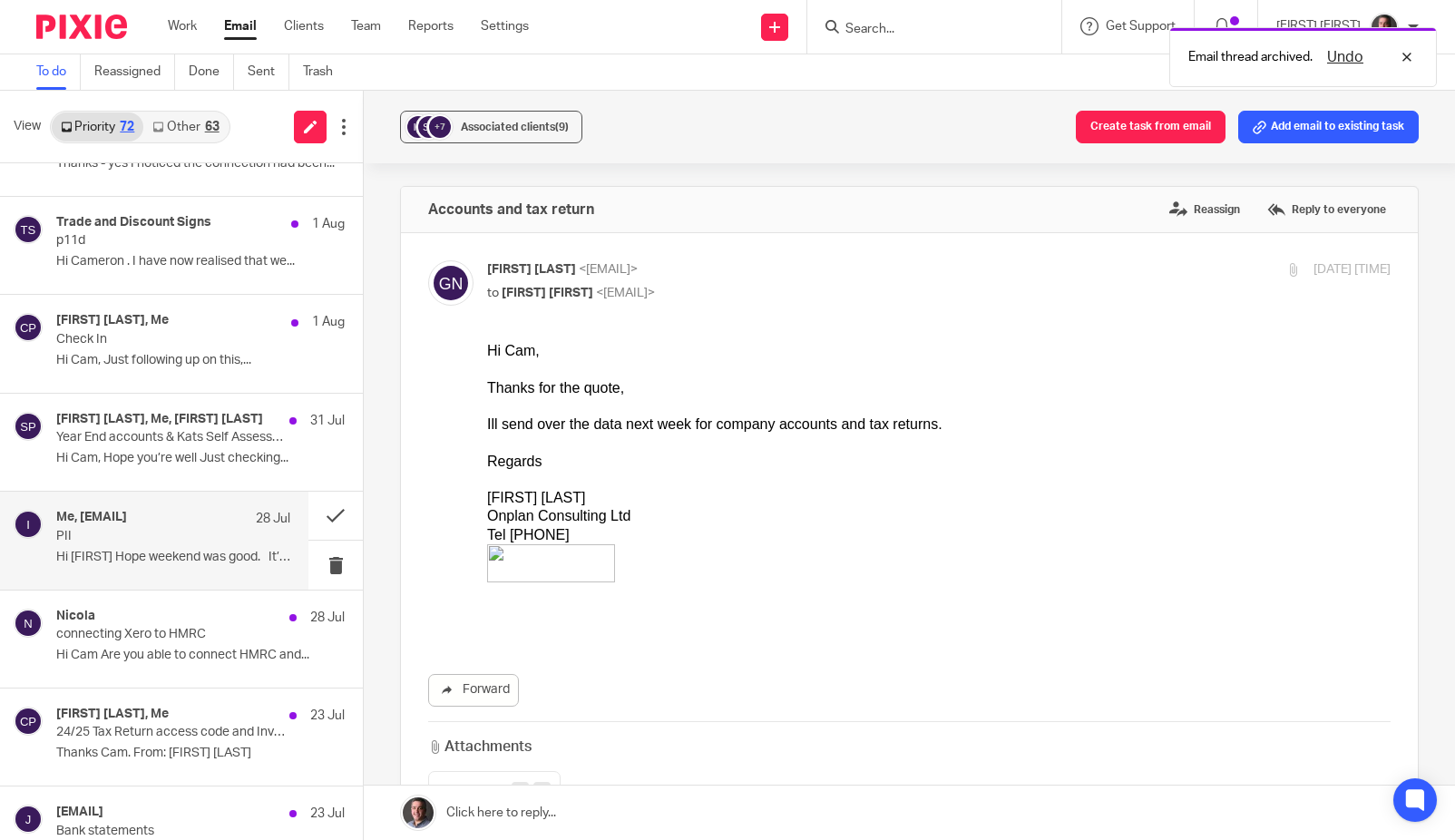 scroll, scrollTop: 259, scrollLeft: 0, axis: vertical 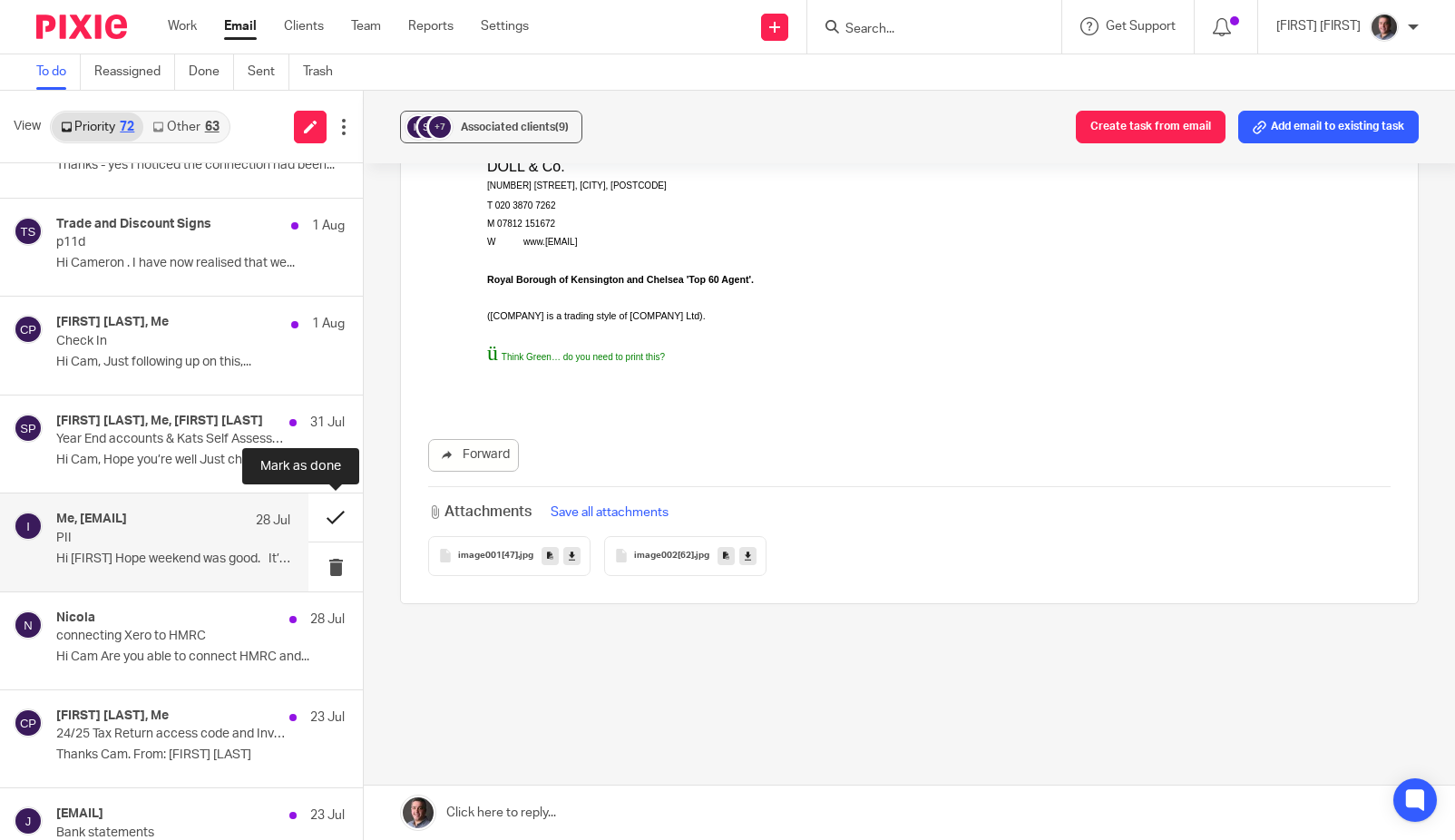 click at bounding box center (336, 517) 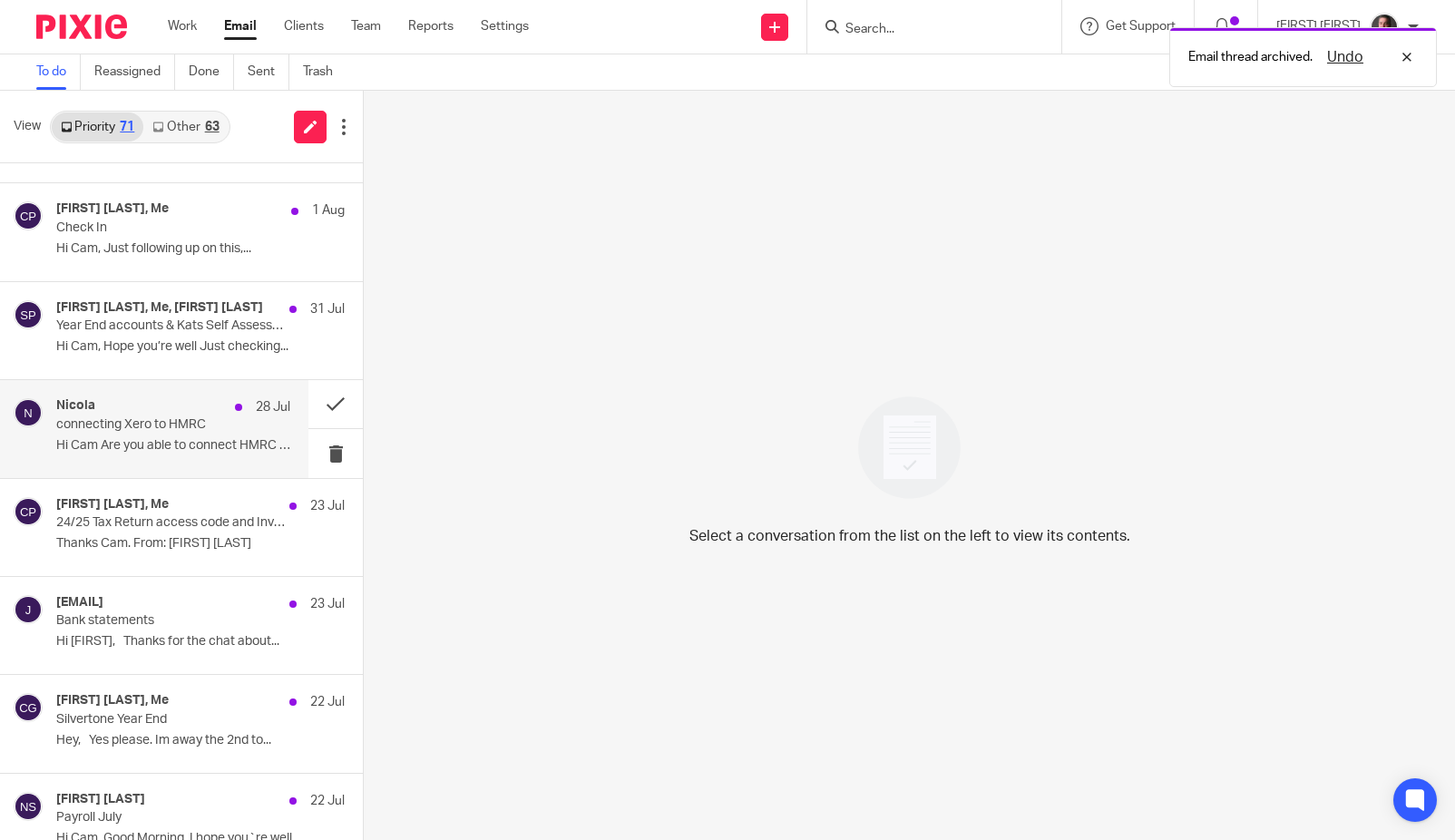 scroll, scrollTop: 389, scrollLeft: 0, axis: vertical 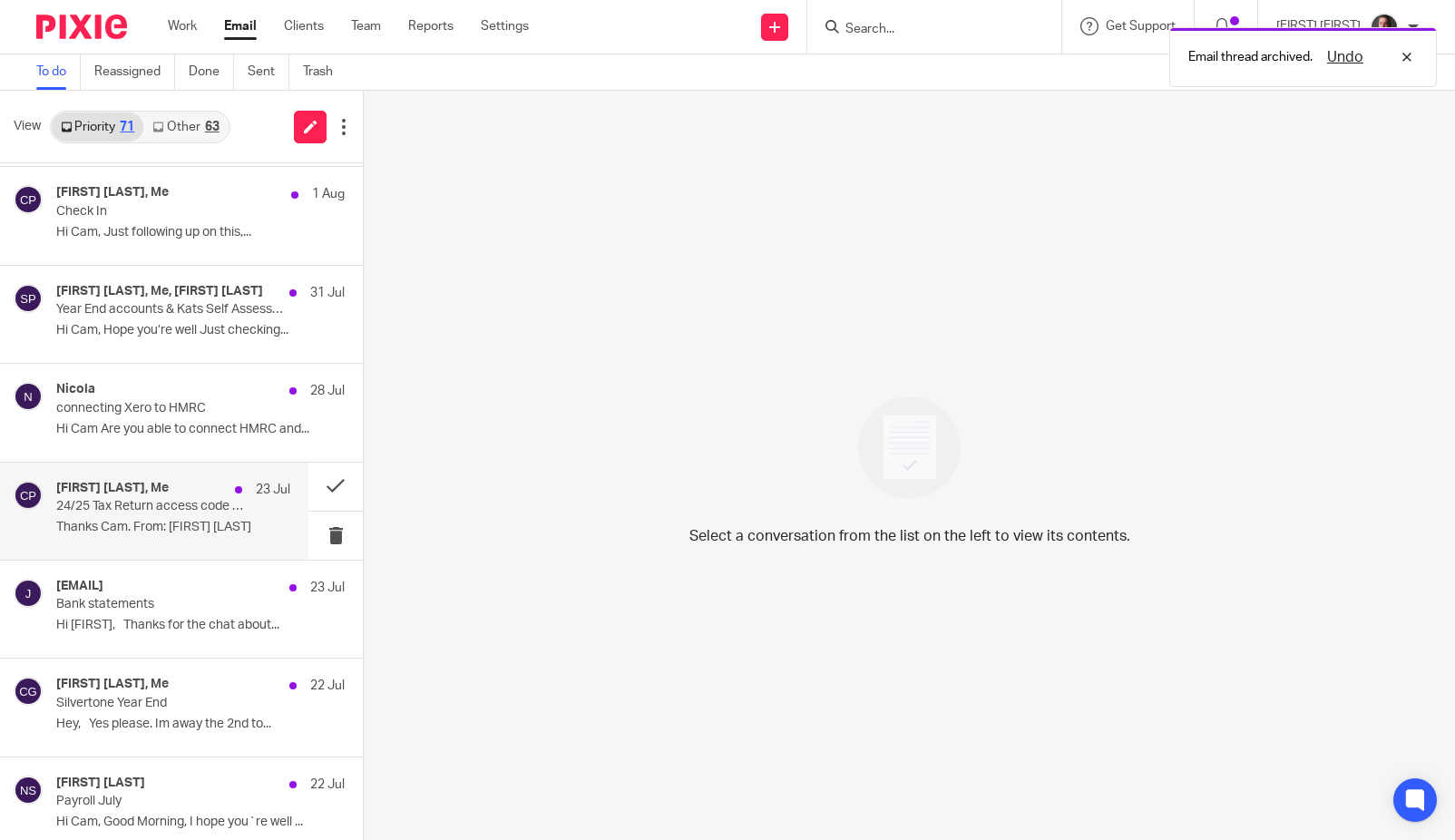 click on "Emily Pratt, Me
23 Jul   24/25 Tax Return access code and Invoice   Thanks Cam.        From: Cameron Paul..." at bounding box center [173, 511] 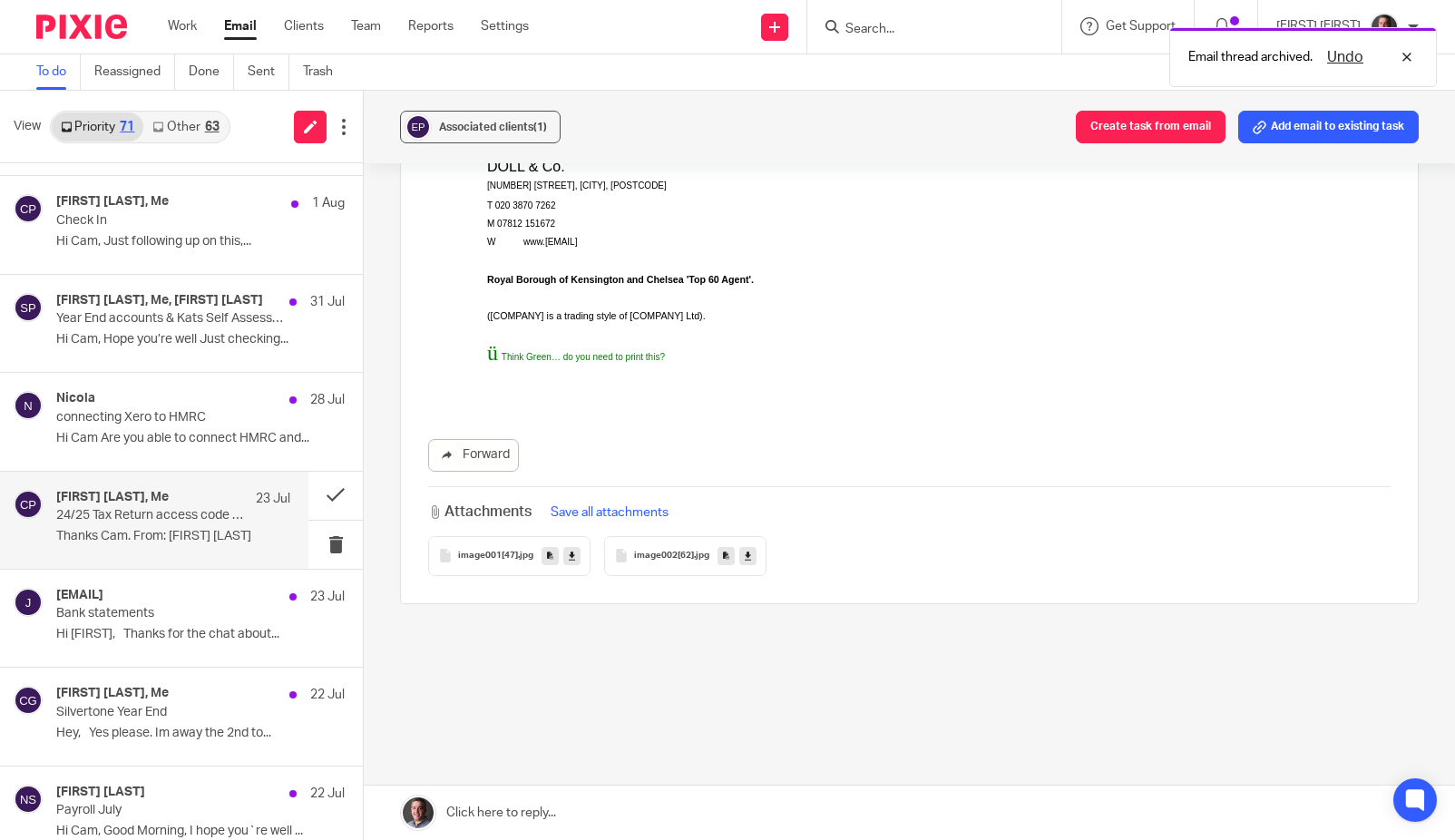 scroll, scrollTop: 0, scrollLeft: 0, axis: both 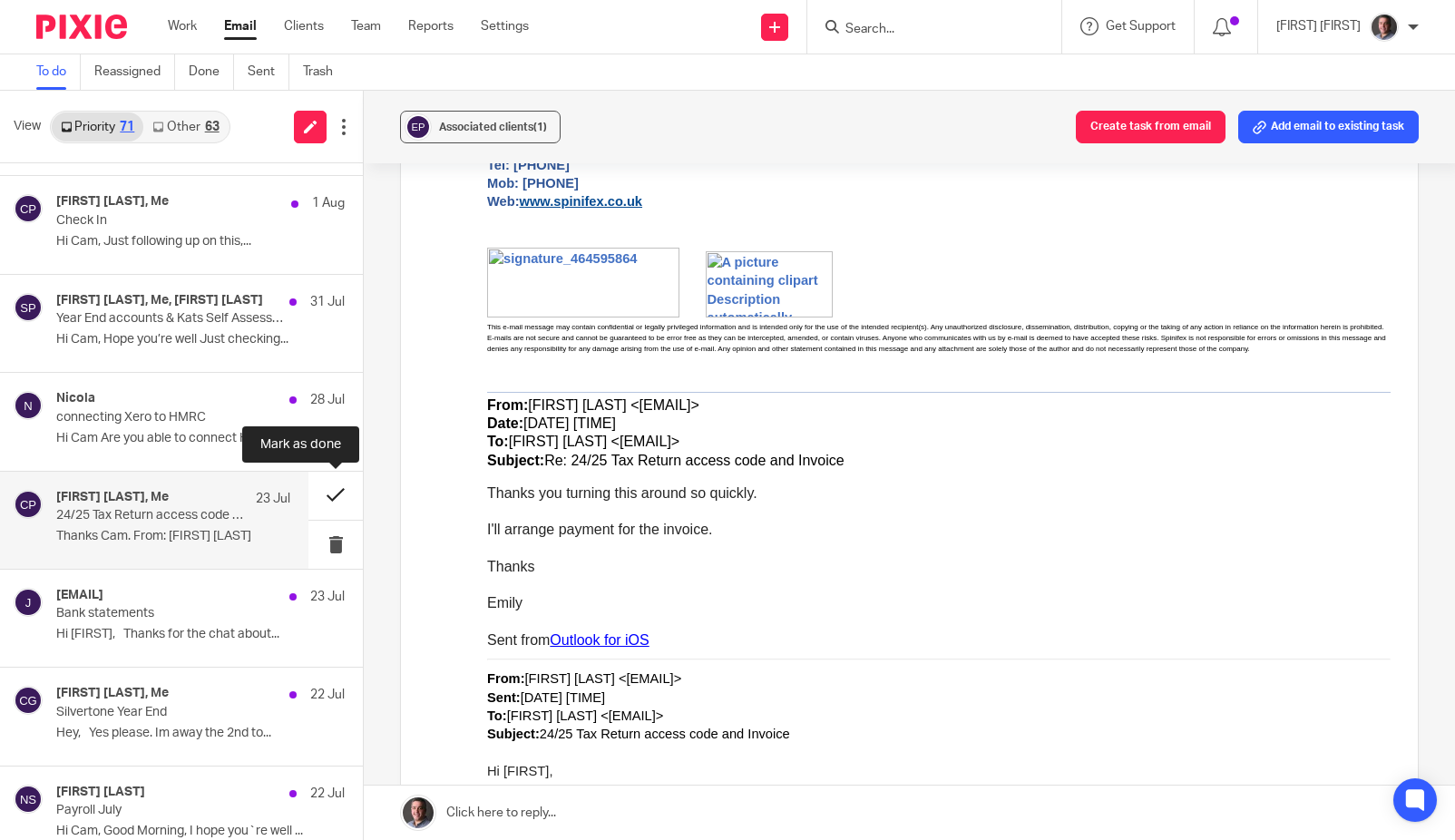 click at bounding box center (336, 495) 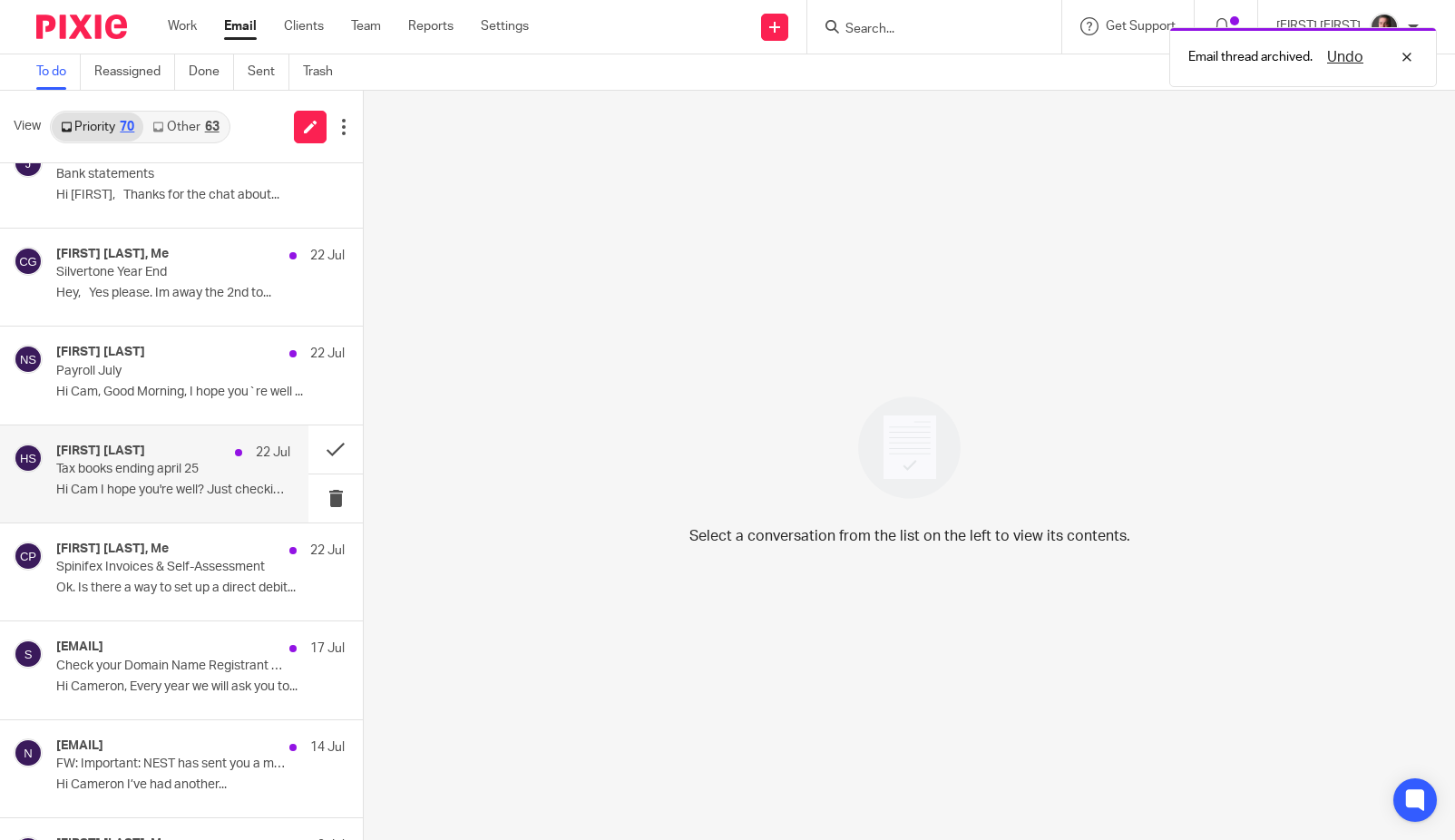 scroll, scrollTop: 730, scrollLeft: 0, axis: vertical 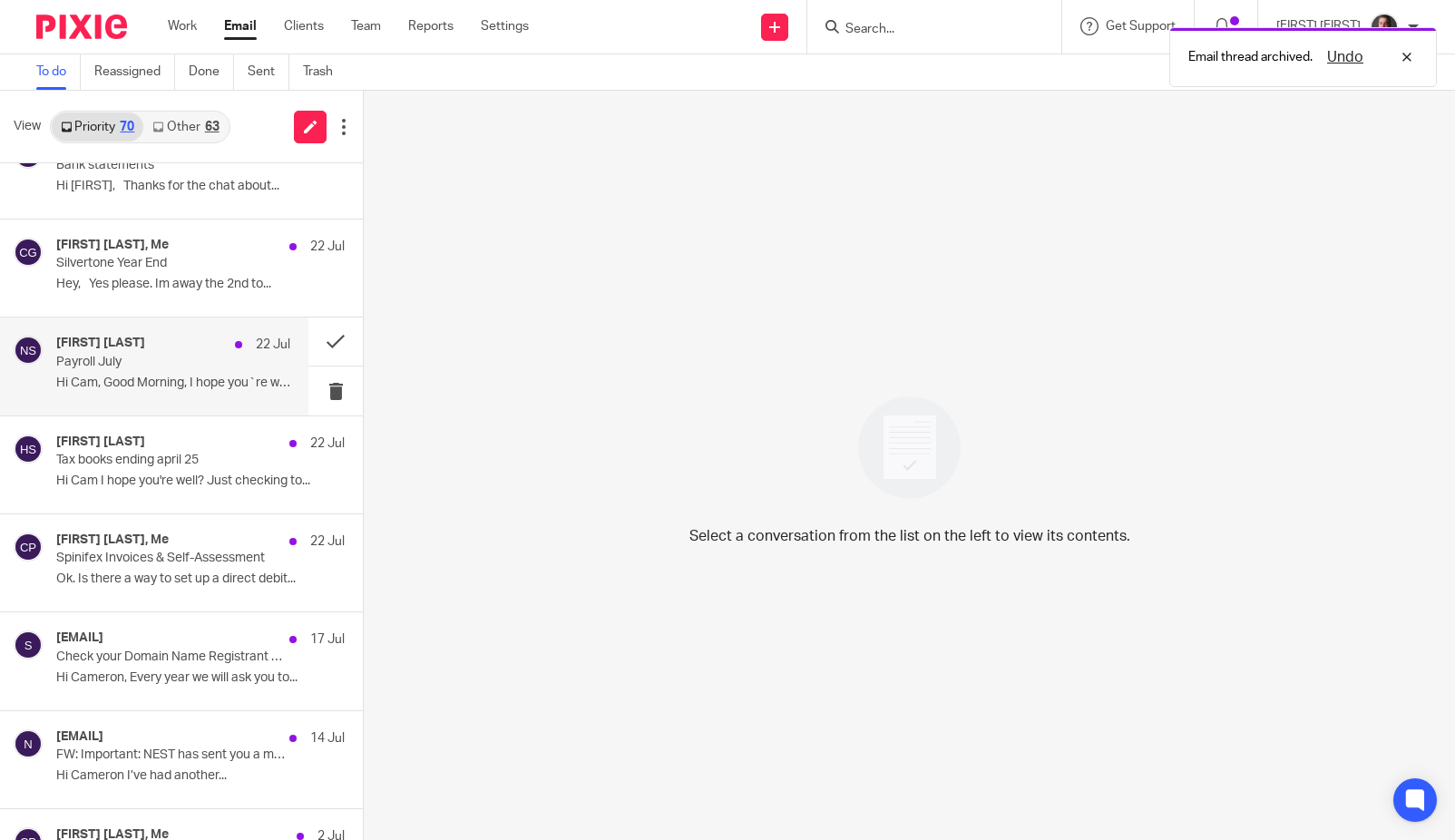 click on "Nany Salles
22 Jul" at bounding box center [173, 345] 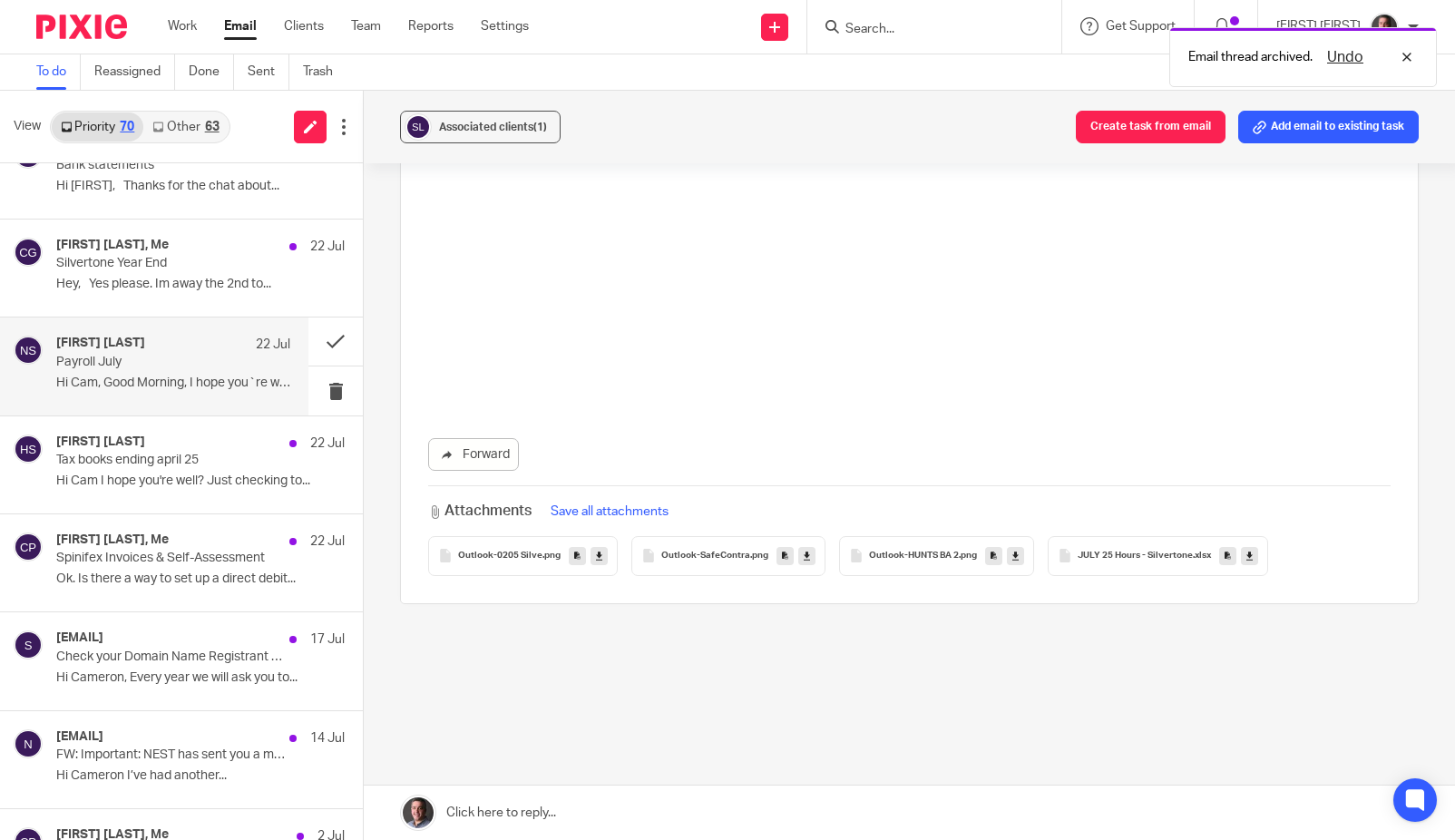 scroll, scrollTop: 0, scrollLeft: 0, axis: both 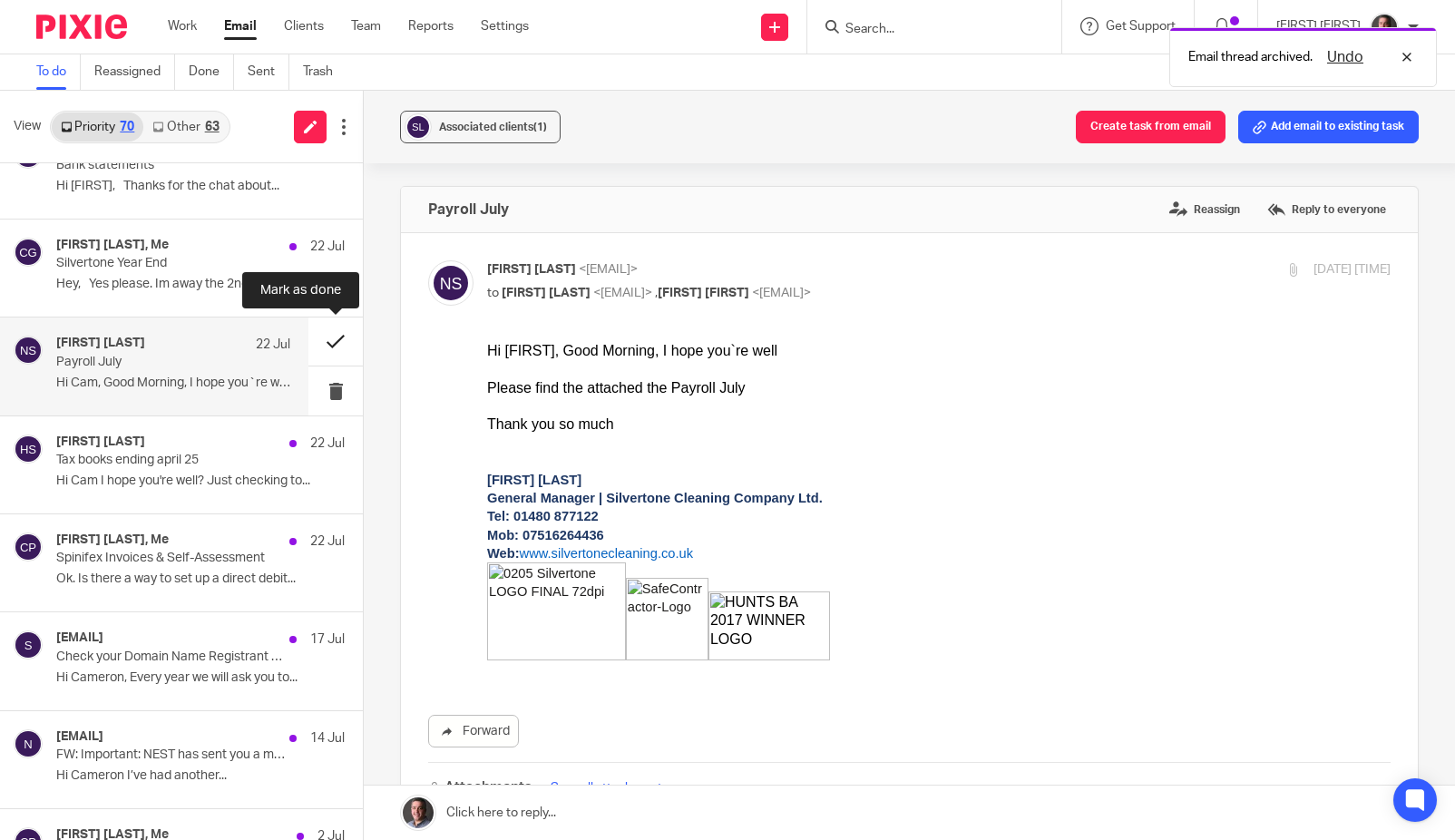 click at bounding box center (336, 341) 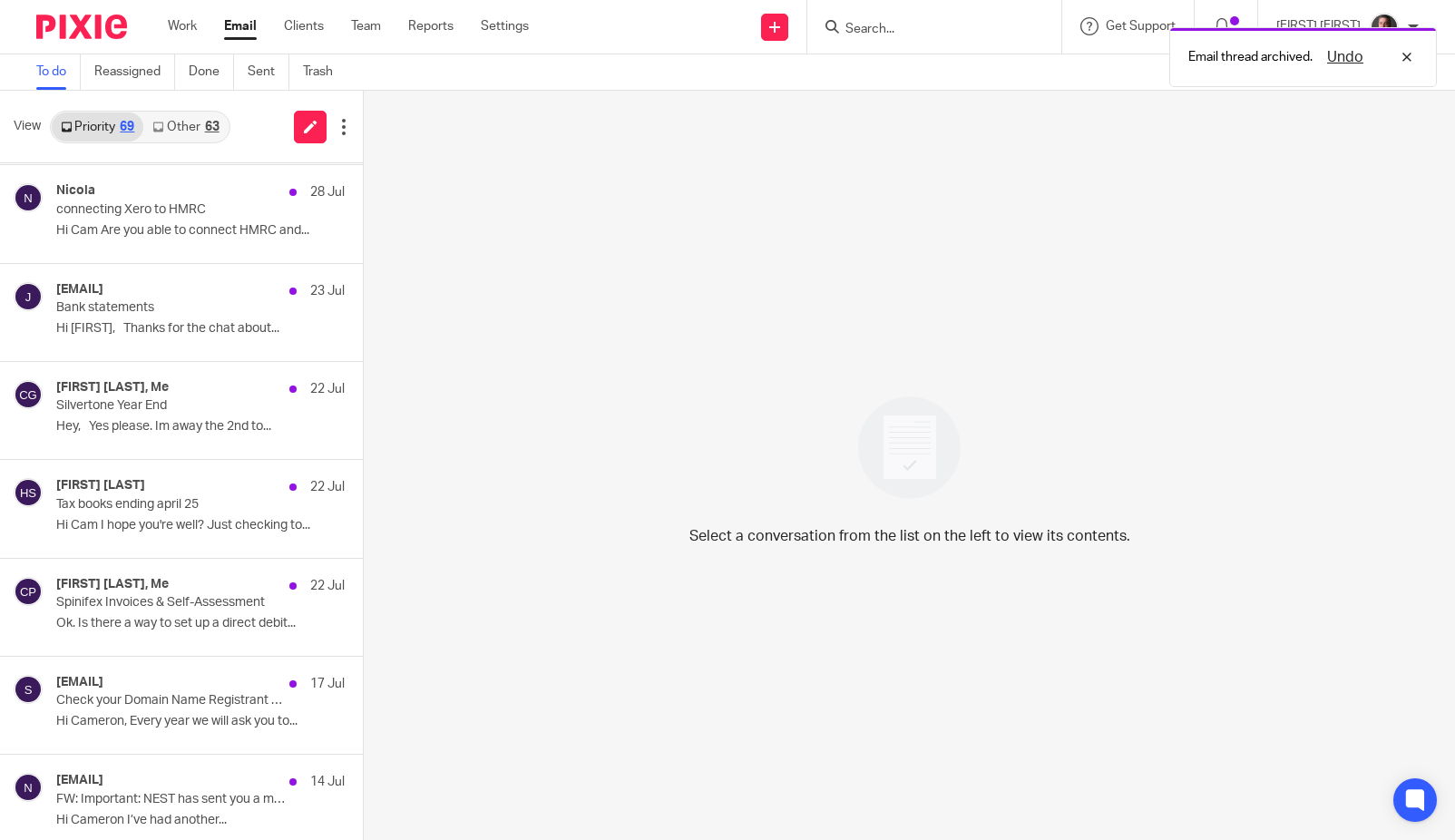 scroll, scrollTop: 0, scrollLeft: 0, axis: both 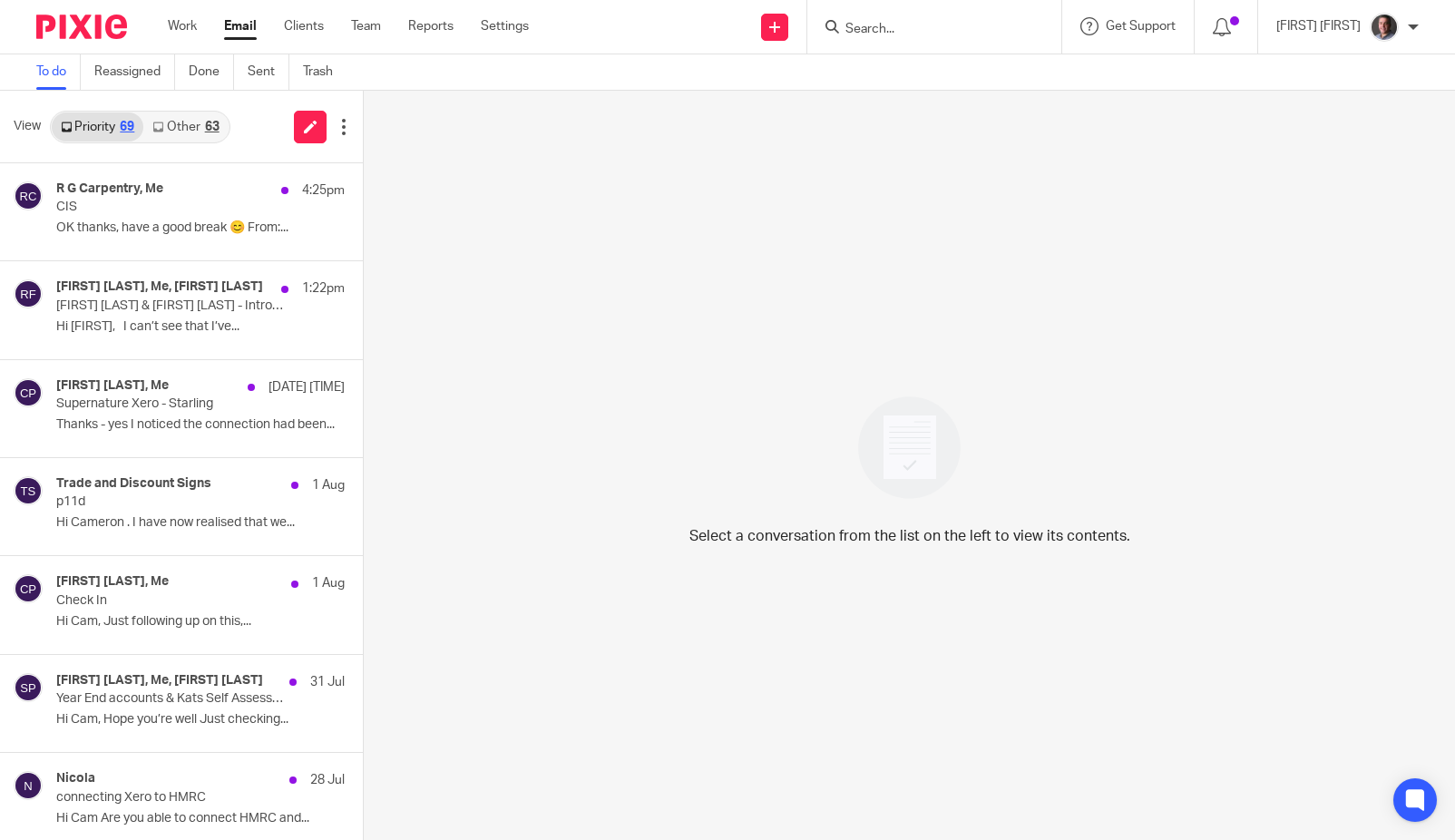 click on "Other
63" at bounding box center (185, 127) 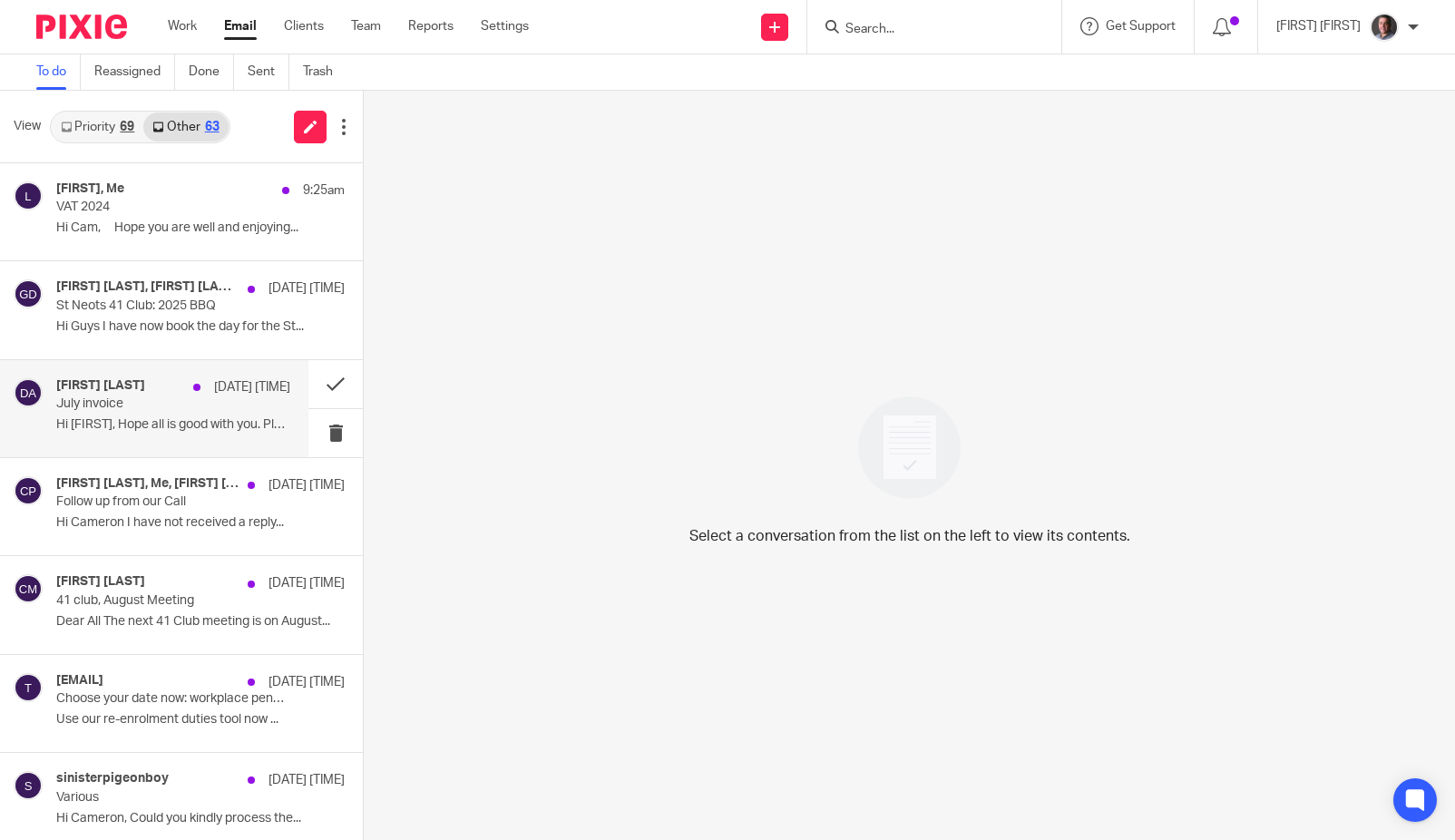 drag, startPoint x: 128, startPoint y: 394, endPoint x: 147, endPoint y: 386, distance: 20.615528 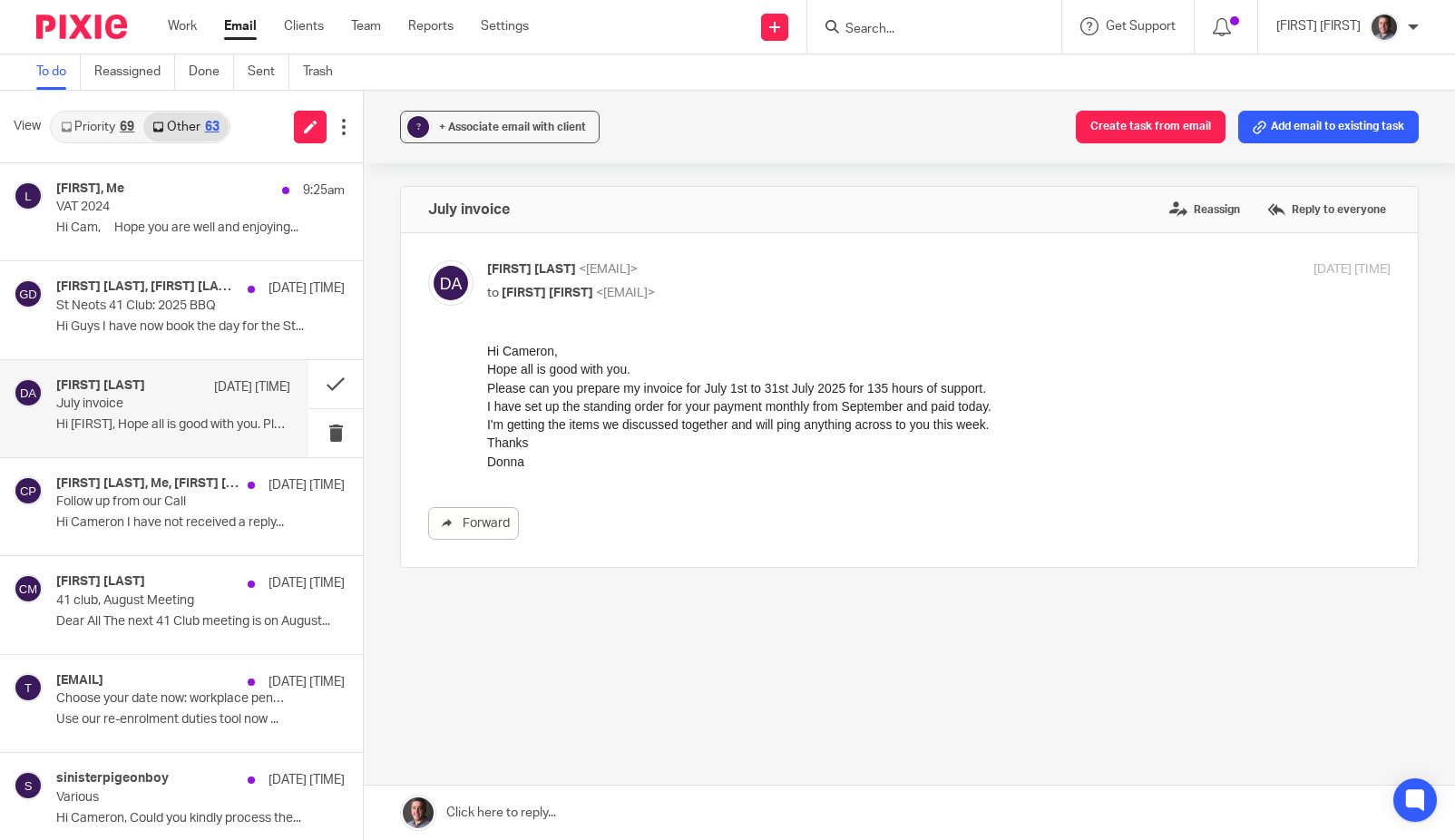scroll, scrollTop: 0, scrollLeft: 0, axis: both 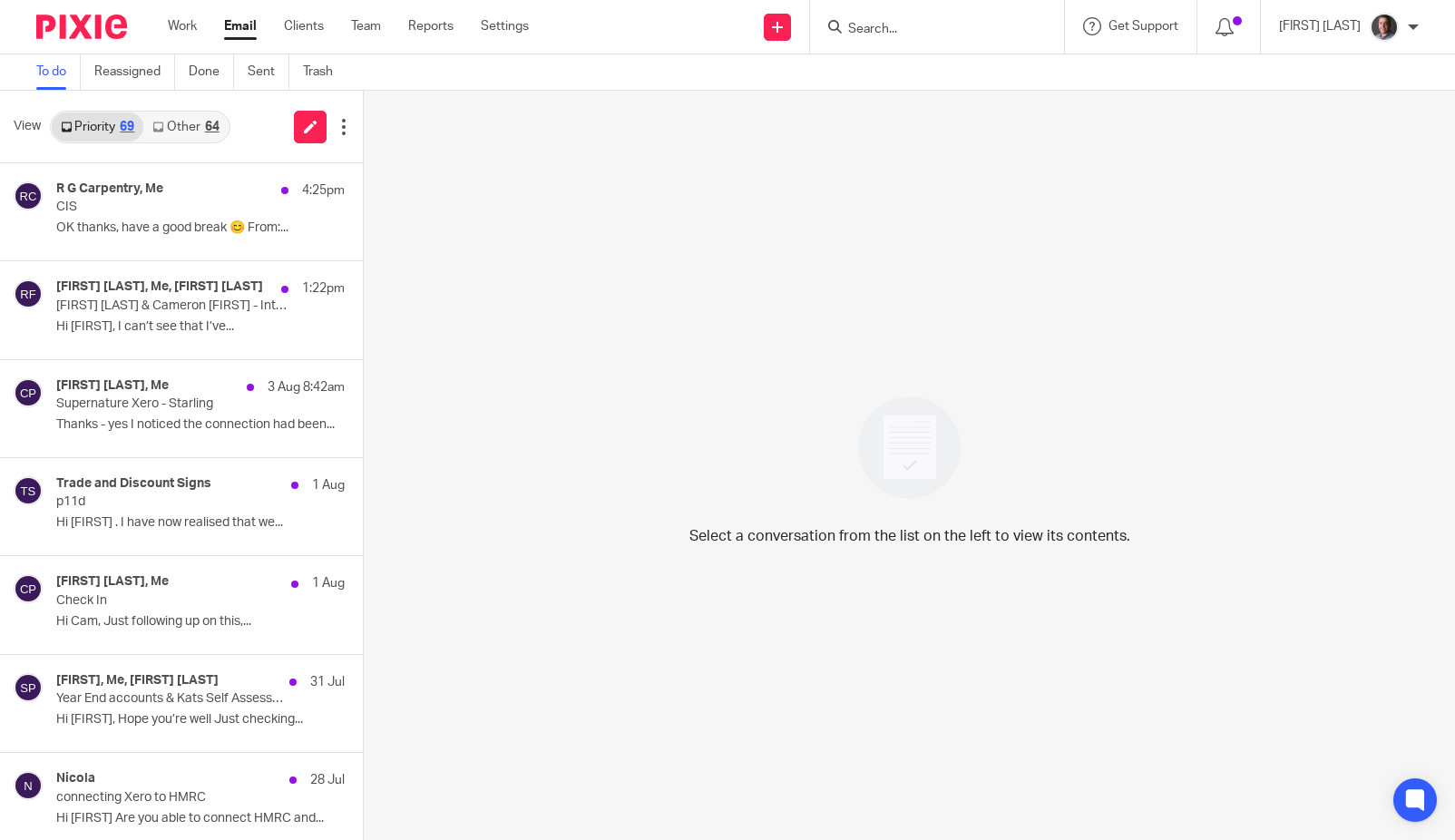 drag, startPoint x: 194, startPoint y: 122, endPoint x: 200, endPoint y: 157, distance: 35.510562 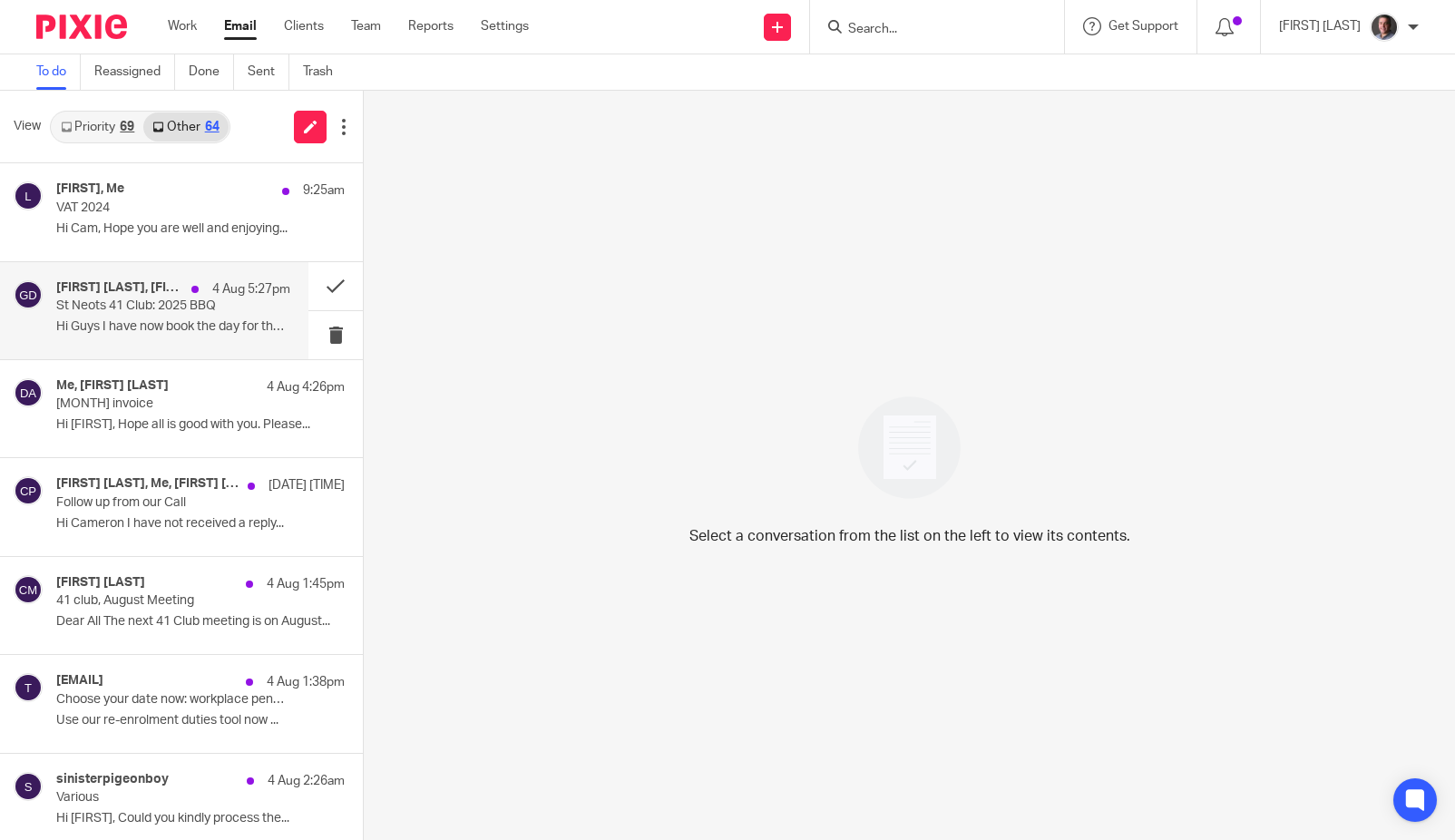 scroll, scrollTop: 104, scrollLeft: 0, axis: vertical 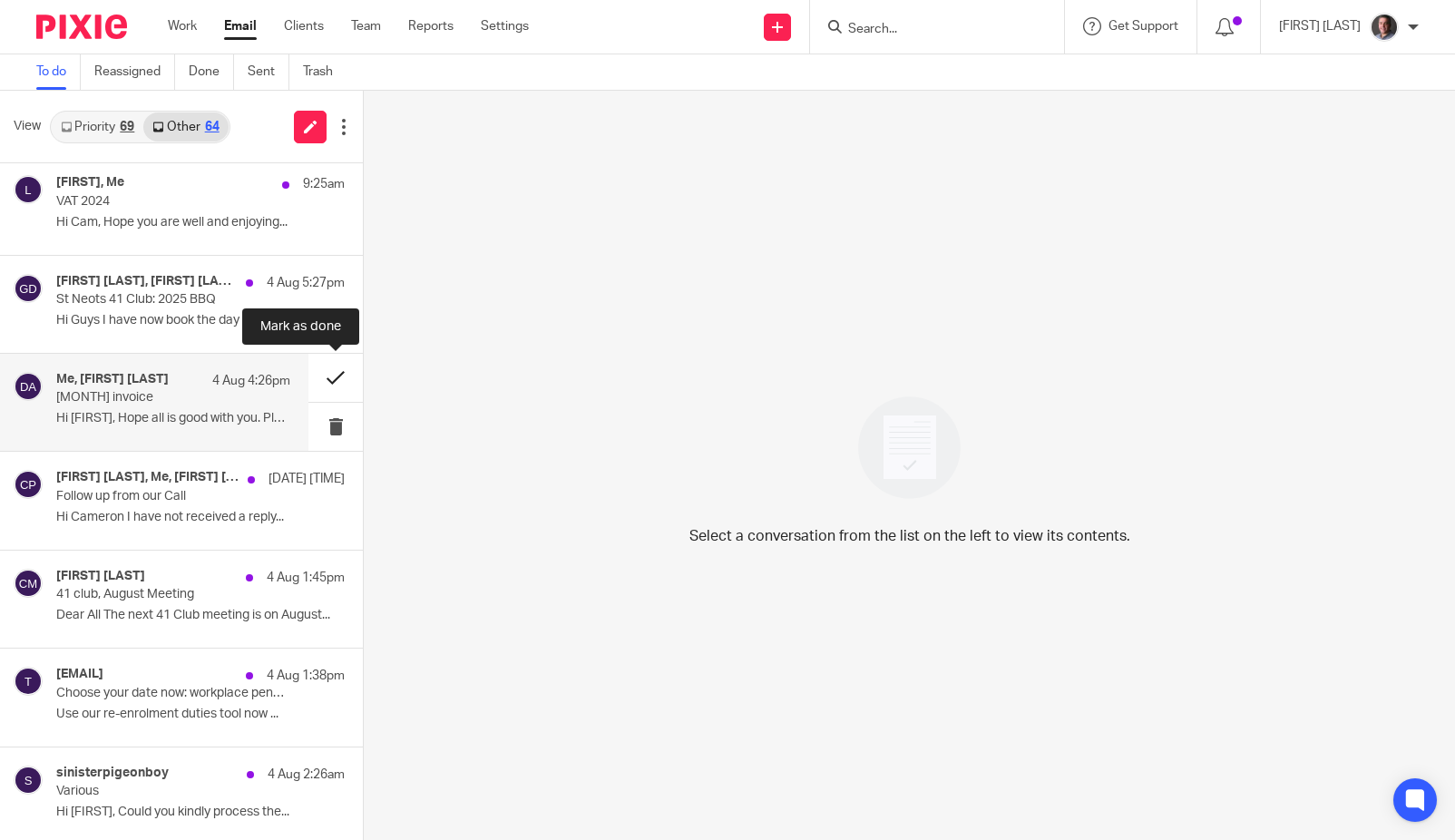 click at bounding box center (336, 377) 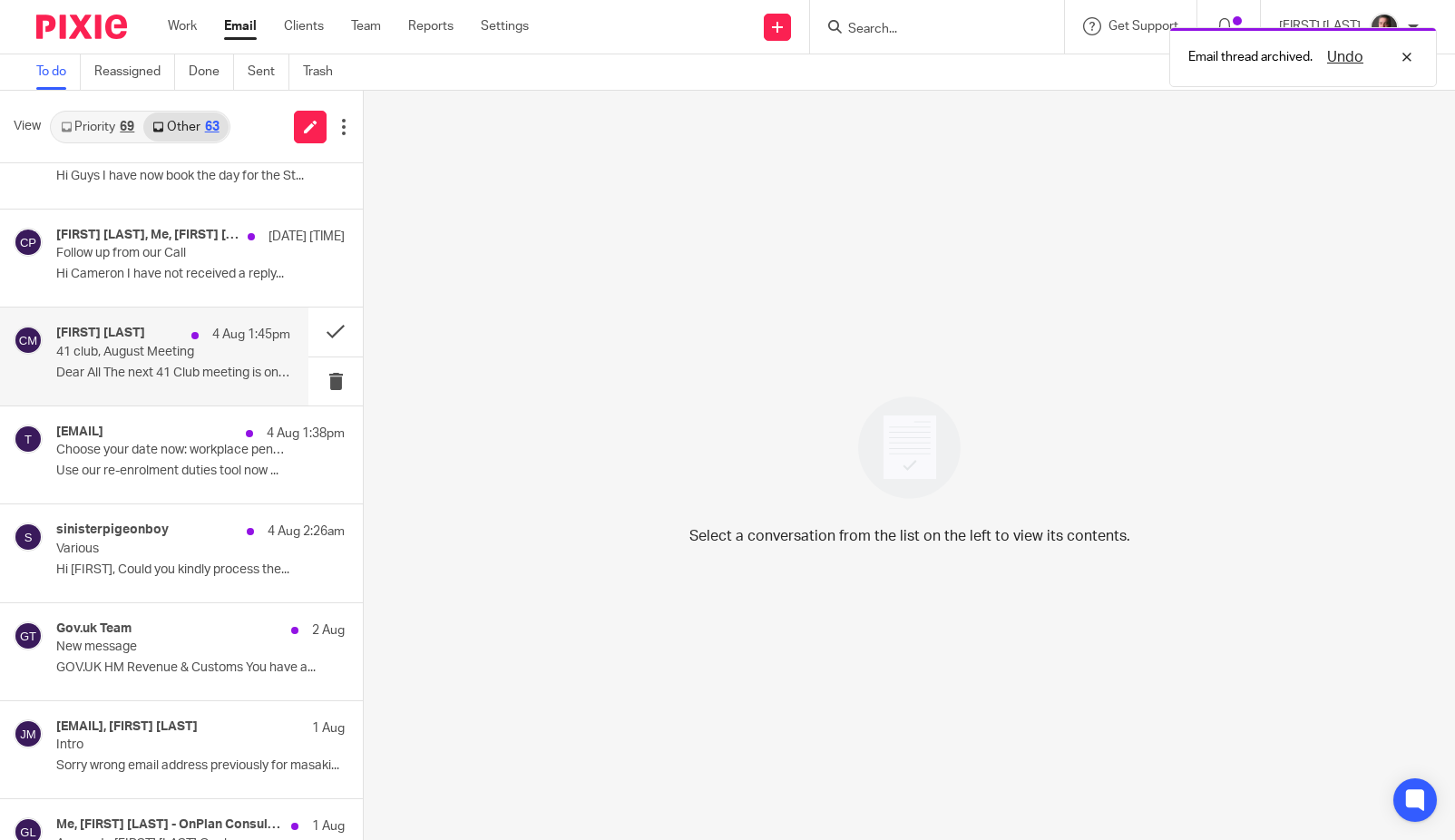 scroll, scrollTop: 263, scrollLeft: 0, axis: vertical 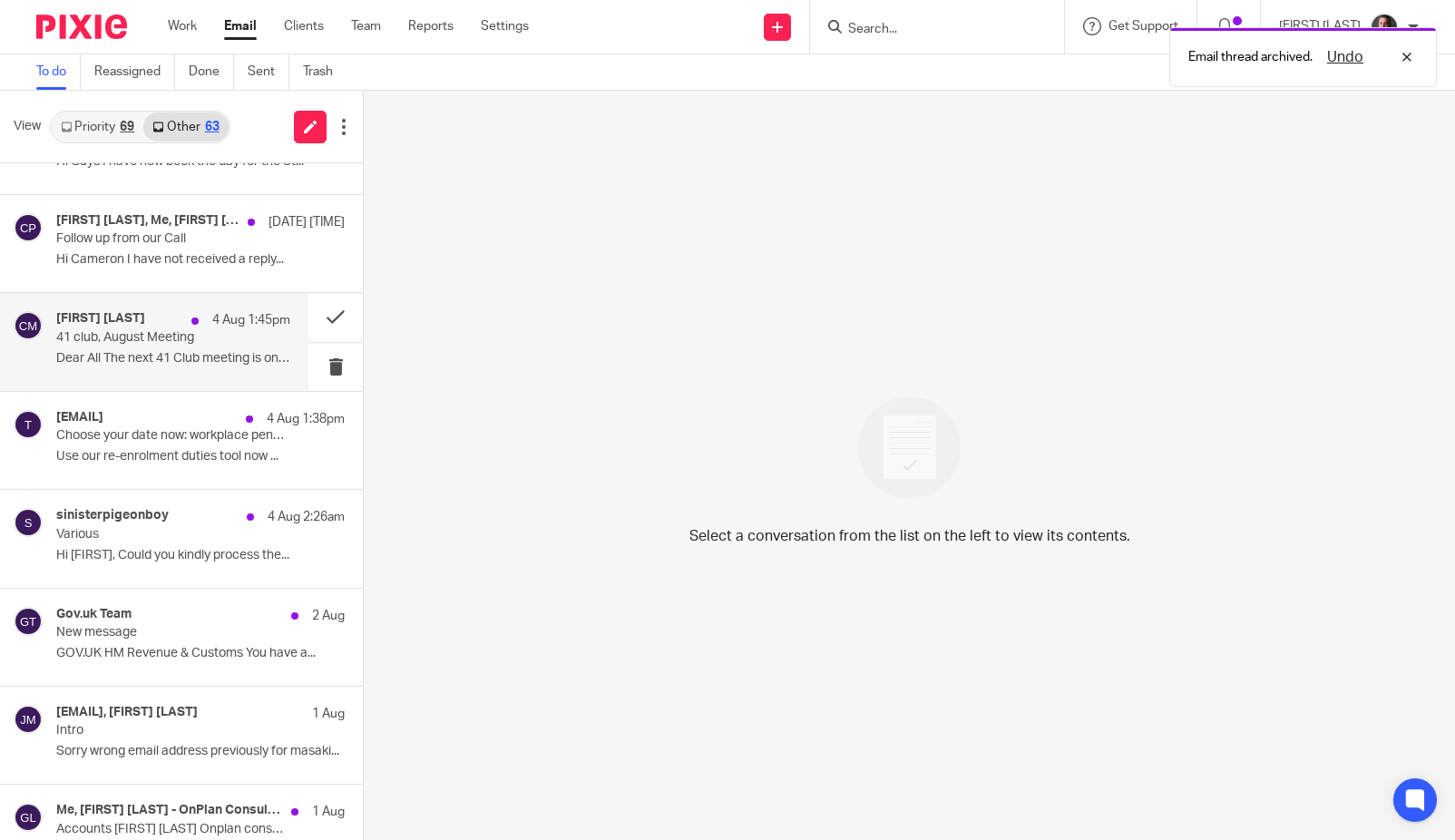 click on "Dear All  The next 41 Club meeting is on August..." at bounding box center [173, 358] 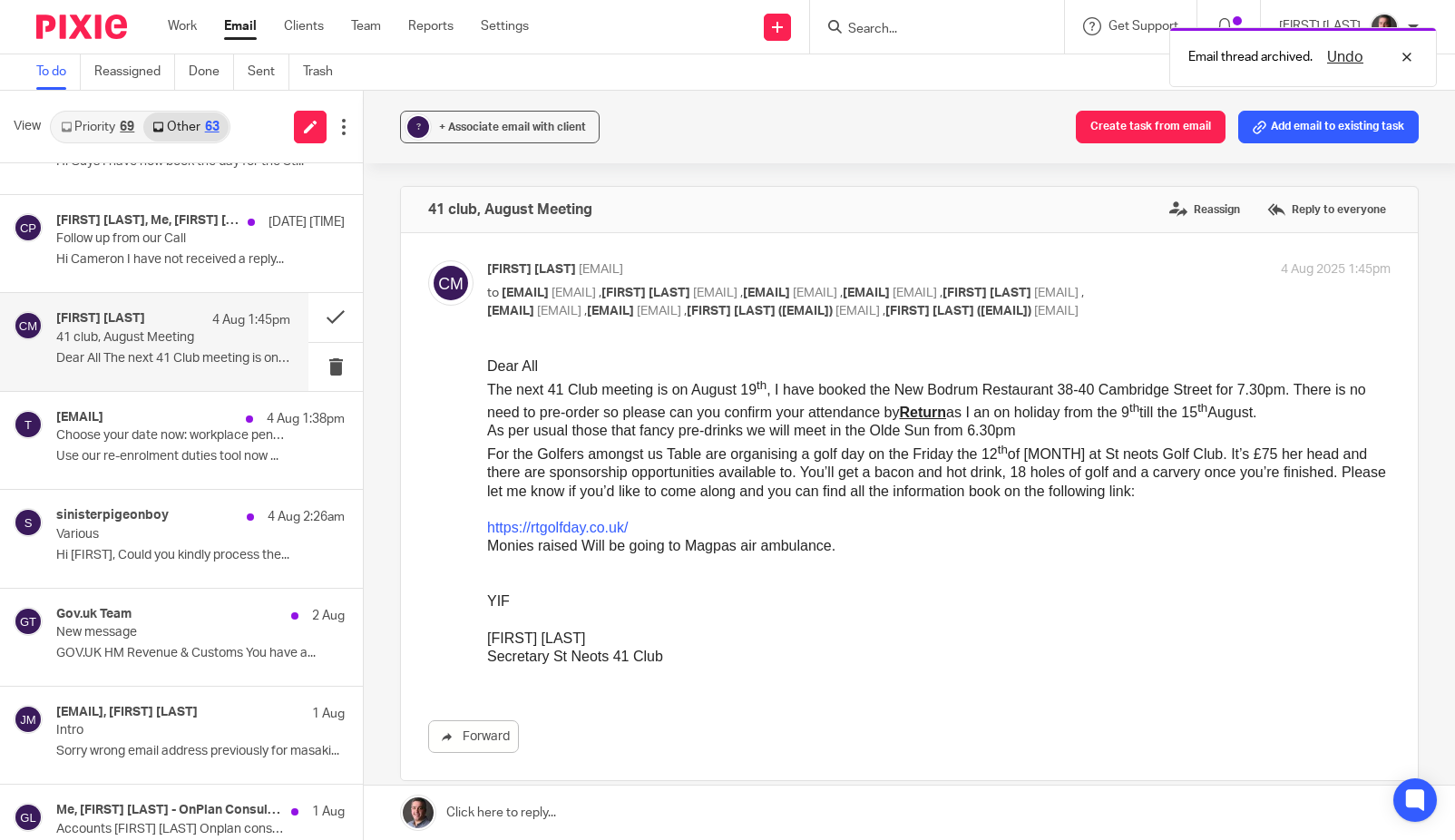 scroll, scrollTop: 0, scrollLeft: 0, axis: both 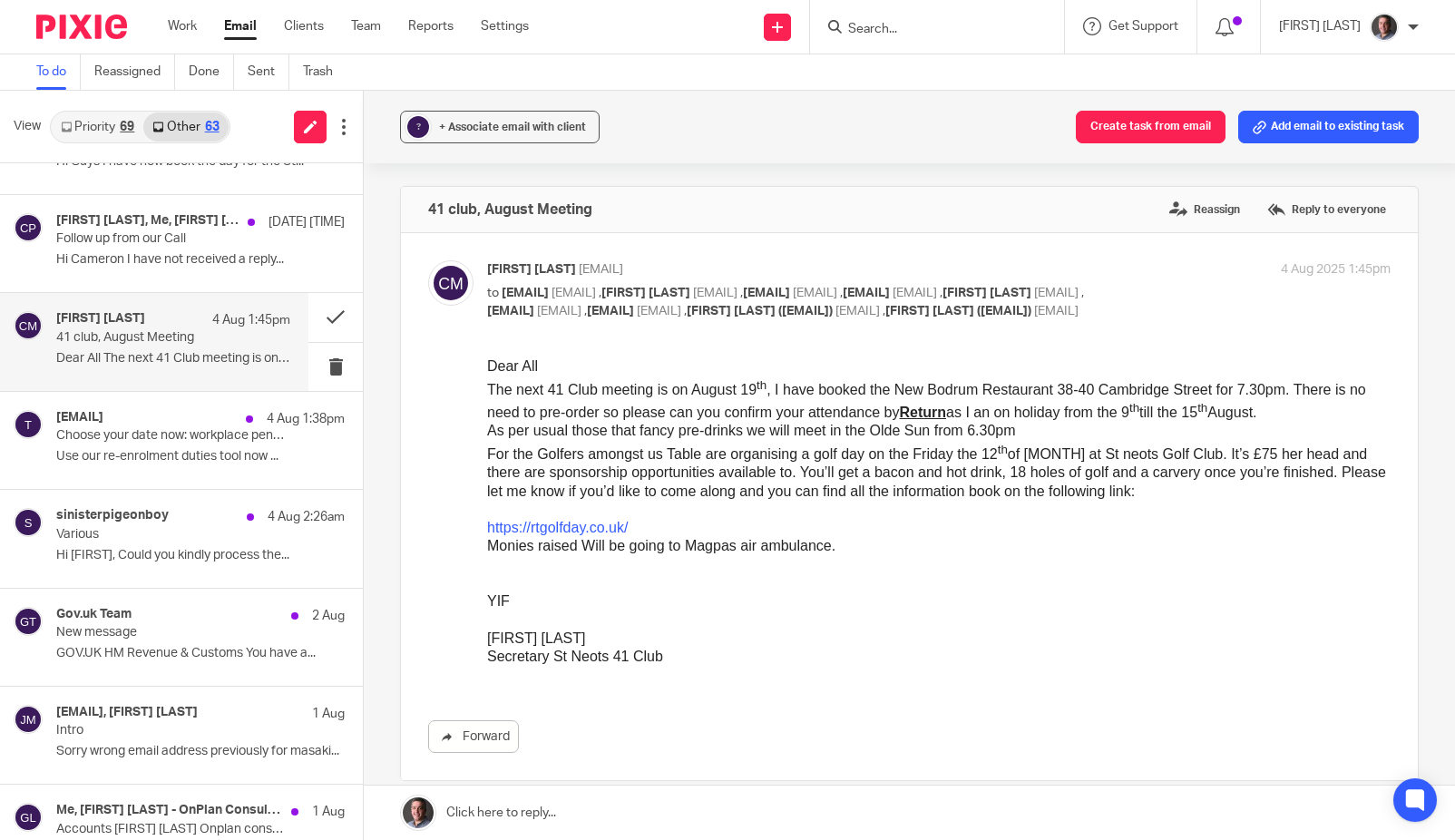 click on "to
richard@oraldent.co.uk
<richard@oraldent.co.uk>   ,
peter thwaites
<tudorman@btinternet.com>   ,
john.turner43@ntlworld.com
<john.turner43@ntlworld.com>   ,
hotspur.martin@gmail.com
<hotspur.martin@gmail.com>   ,
Cameron Paul
<cameron@spinifex.co.uk>   ,
simon.simonjsmith@gmail.com
<simon.simonjsmith@gmail.com>   ,
kbowles@bowlesits.com
<kbowles@bowlesits.com>   ,
Jocelyn Ward (jocelyn.ward26@gmail.com)
<jocelyn.ward26@gmail.com>   ,
Diane lloyd (lloyd.di@btinternet.com)
<lloyd.di@btinternet.com>" at bounding box center [788, 302] 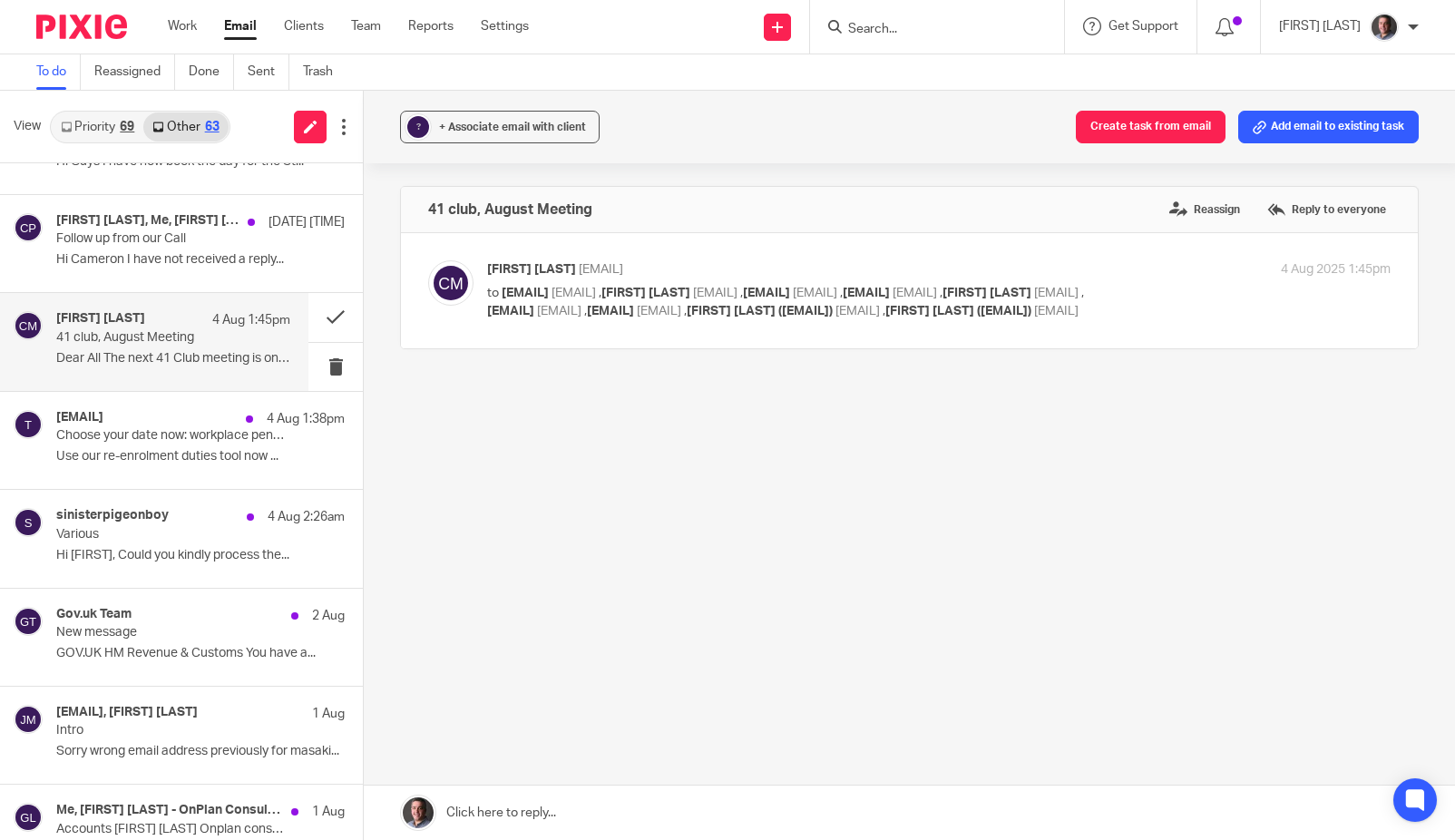 click on "to
richard@oraldent.co.uk
<richard@oraldent.co.uk>   ,
peter thwaites
<tudorman@btinternet.com>   ,
john.turner43@ntlworld.com
<john.turner43@ntlworld.com>   ,
hotspur.martin@gmail.com
<hotspur.martin@gmail.com>   ,
Cameron Paul
<cameron@spinifex.co.uk>   ,
simon.simonjsmith@gmail.com
<simon.simonjsmith@gmail.com>   ,
kbowles@bowlesits.com
<kbowles@bowlesits.com>   ,
Jocelyn Ward (jocelyn.ward26@gmail.com)
<jocelyn.ward26@gmail.com>   ,
Diane lloyd (lloyd.di@btinternet.com)
<lloyd.di@btinternet.com>" at bounding box center [788, 302] 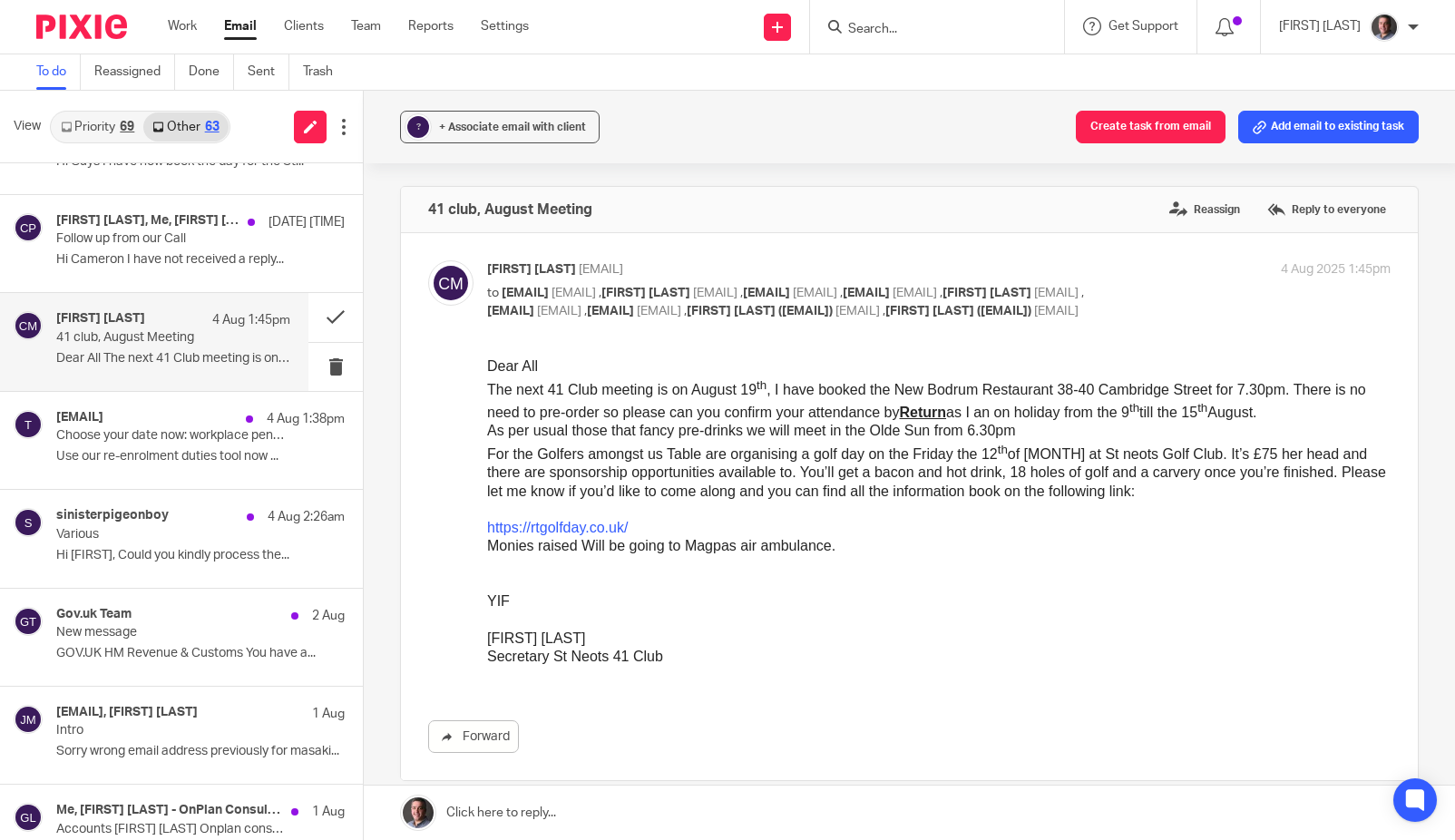 scroll, scrollTop: 0, scrollLeft: 0, axis: both 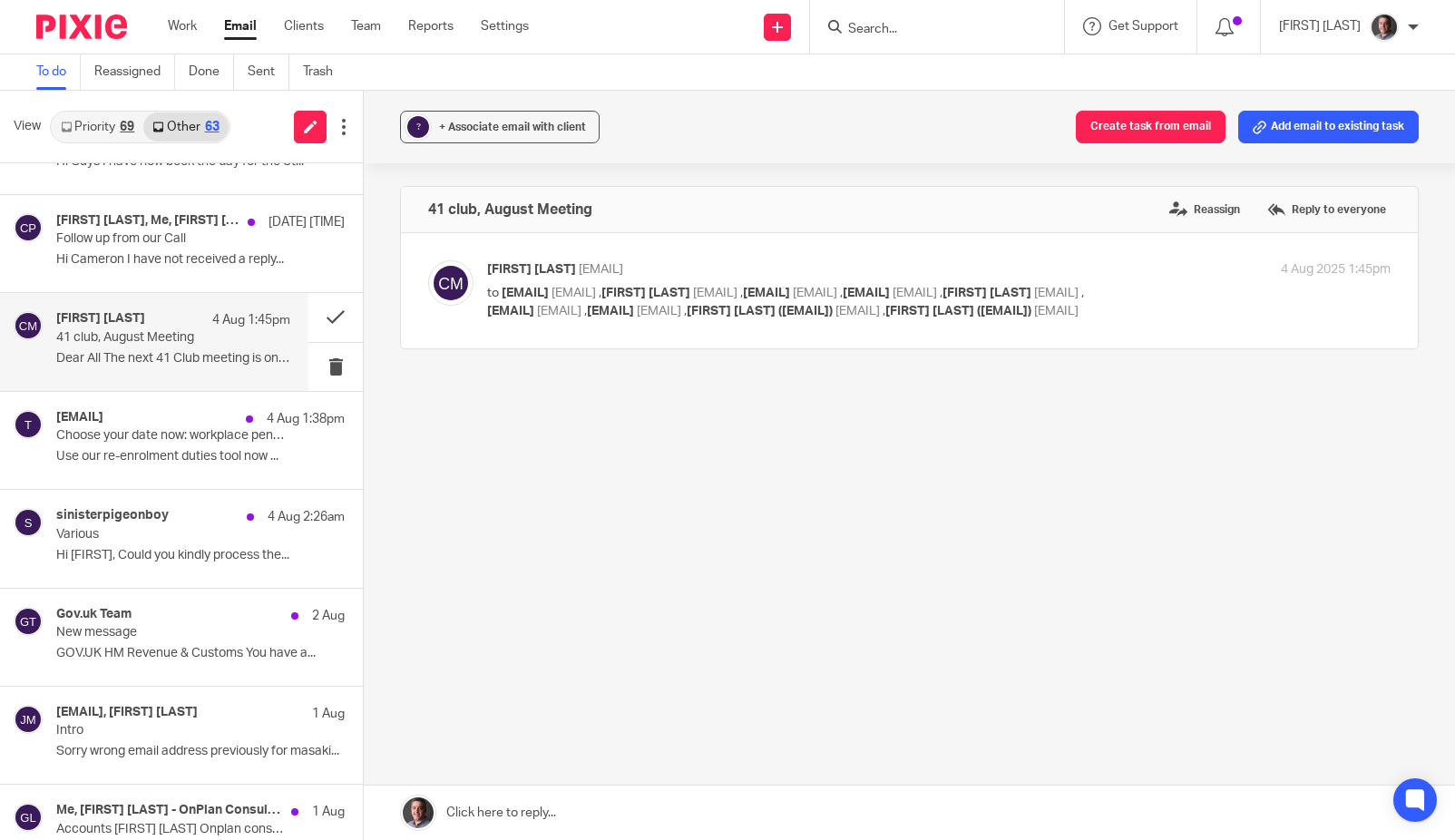 click on "41 club, August Meeting
Reassign
Reply to everyone
Chris Mitchell
<chris@capairsystems.com>   to
richard@oraldent.co.uk
<richard@oraldent.co.uk>   ,
peter thwaites
<tudorman@btinternet.com>   ,
john.turner43@ntlworld.com
<john.turner43@ntlworld.com>   ,
hotspur.martin@gmail.com
<hotspur.martin@gmail.com>   ,
Cameron Paul
<cameron@spinifex.co.uk>   ,
simon.simonjsmith@gmail.com
<simon.simonjsmith@gmail.com>   ,
kbowles@bowlesits.com
<kbowles@bowlesits.com>   ,
Jocelyn Ward (jocelyn.ward26@gmail.com)
," at bounding box center (909, 331) 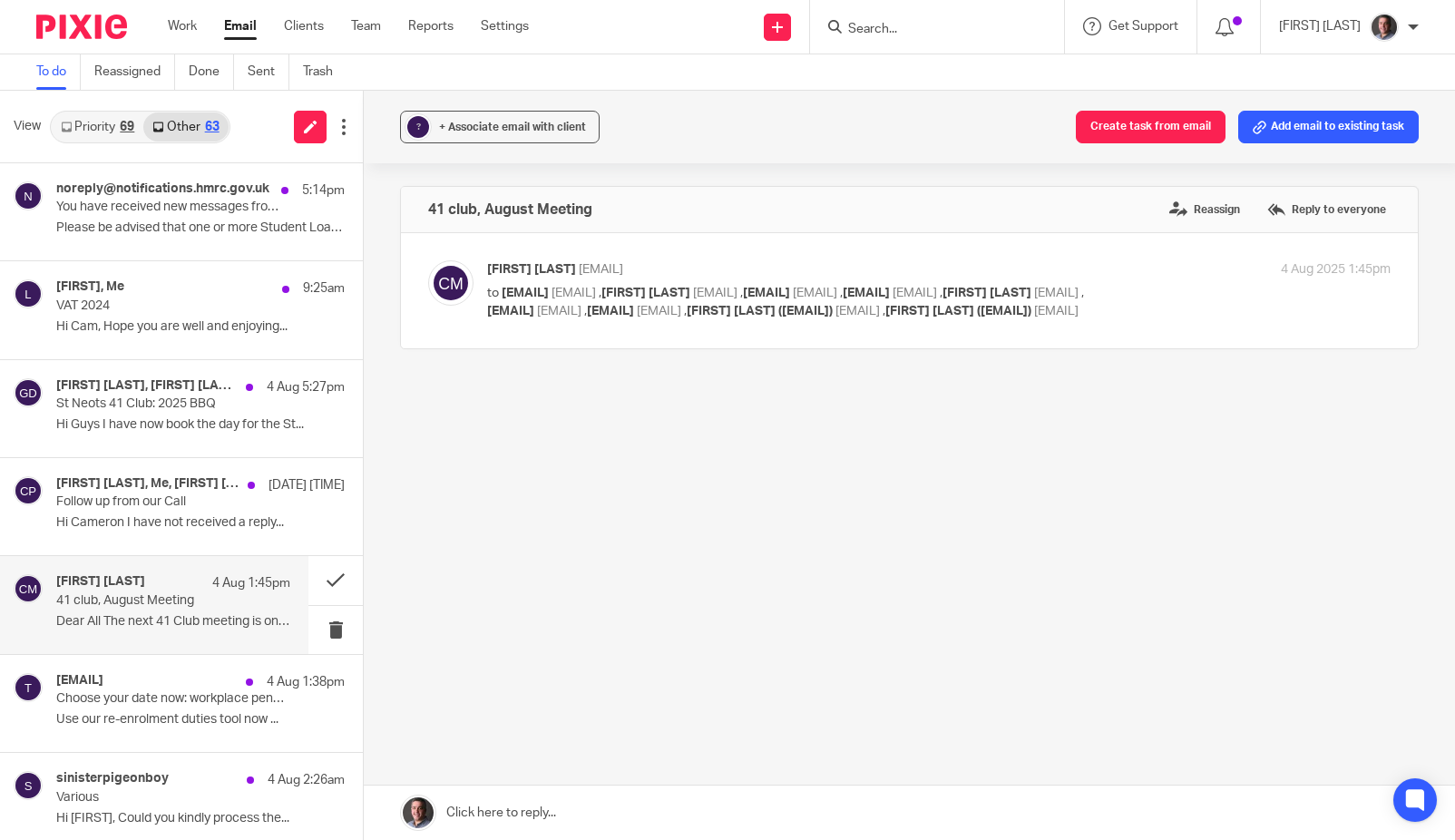 scroll, scrollTop: 1, scrollLeft: 0, axis: vertical 